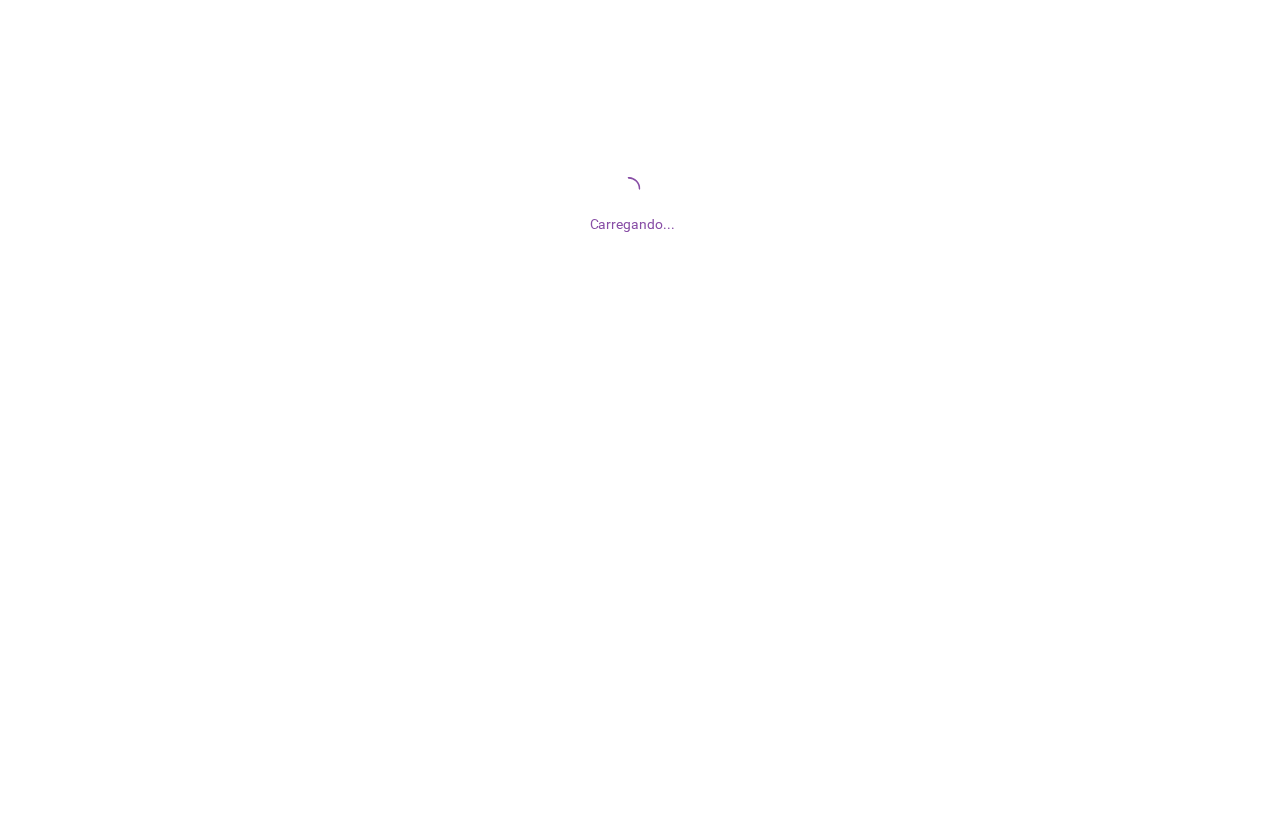 scroll, scrollTop: 0, scrollLeft: 0, axis: both 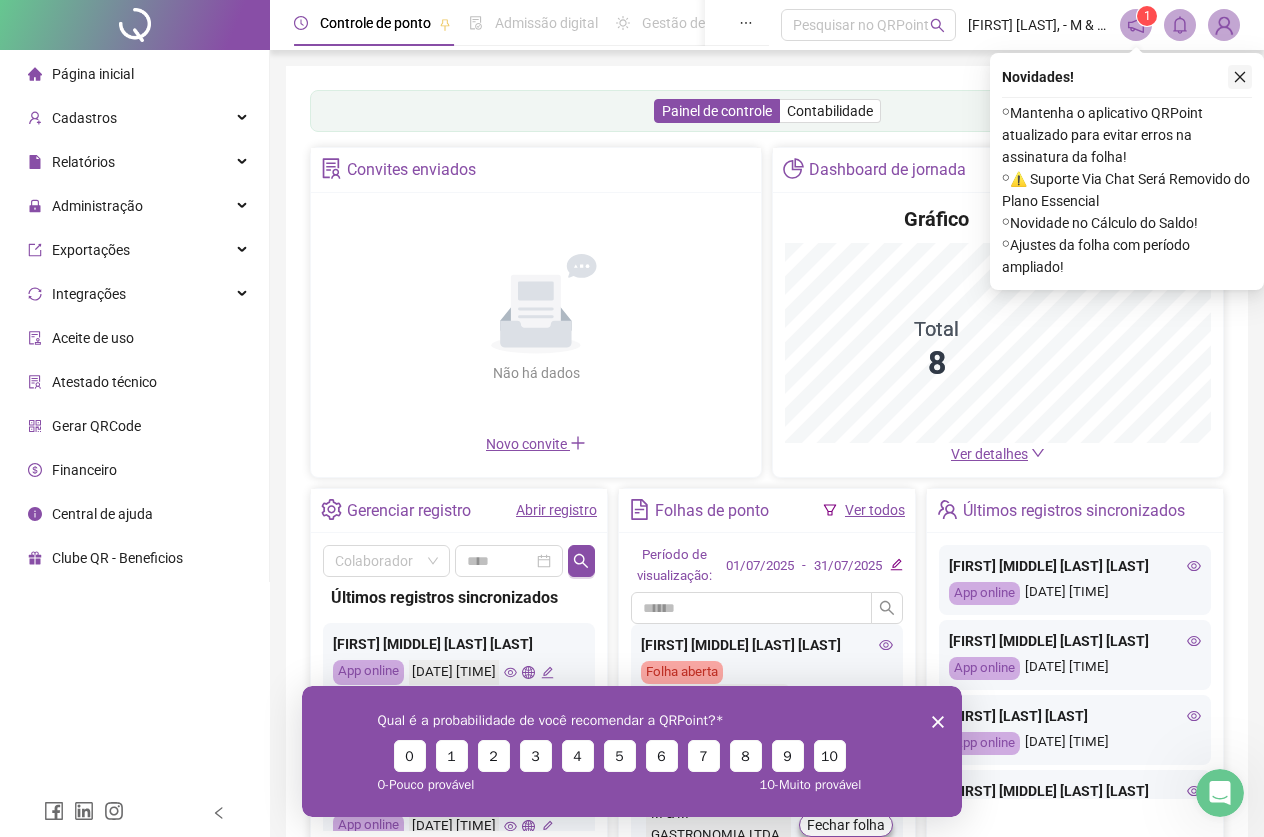 click 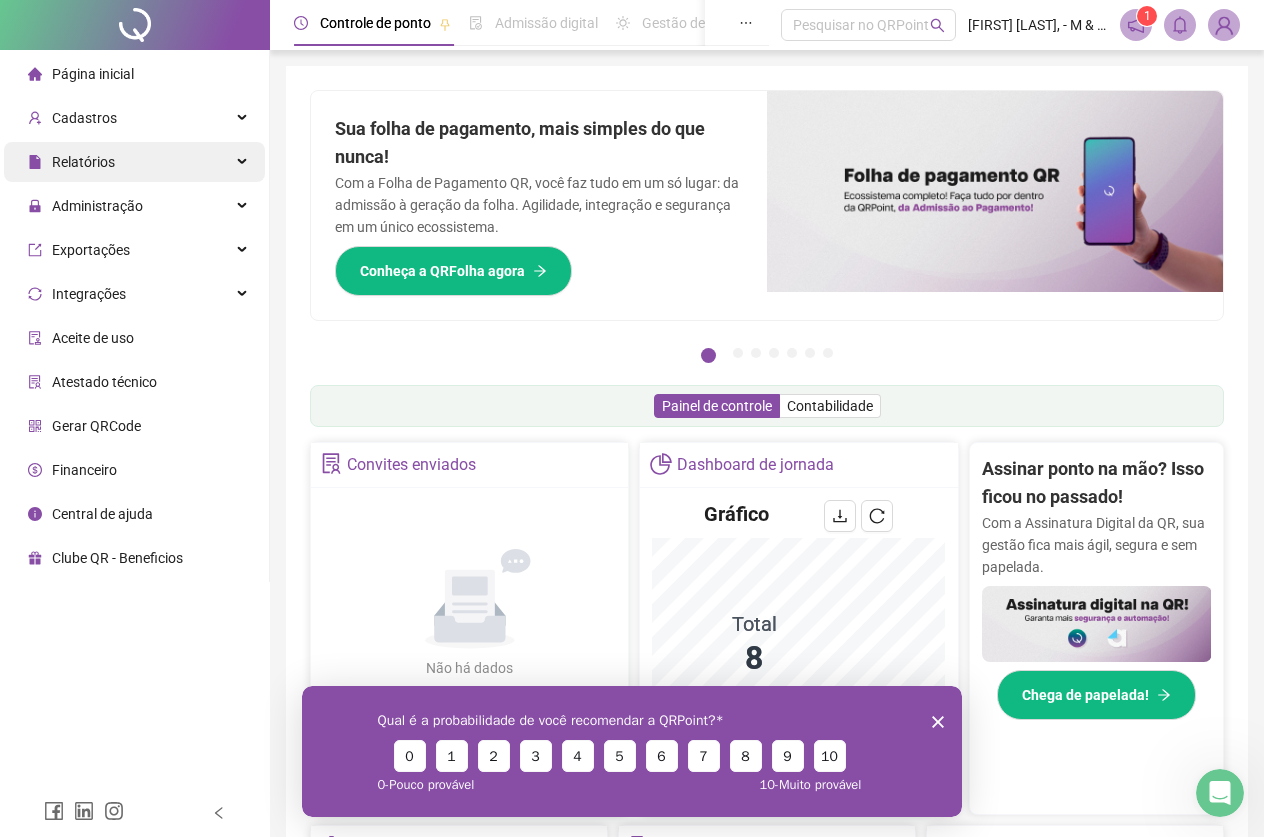 click on "Relatórios" at bounding box center [83, 162] 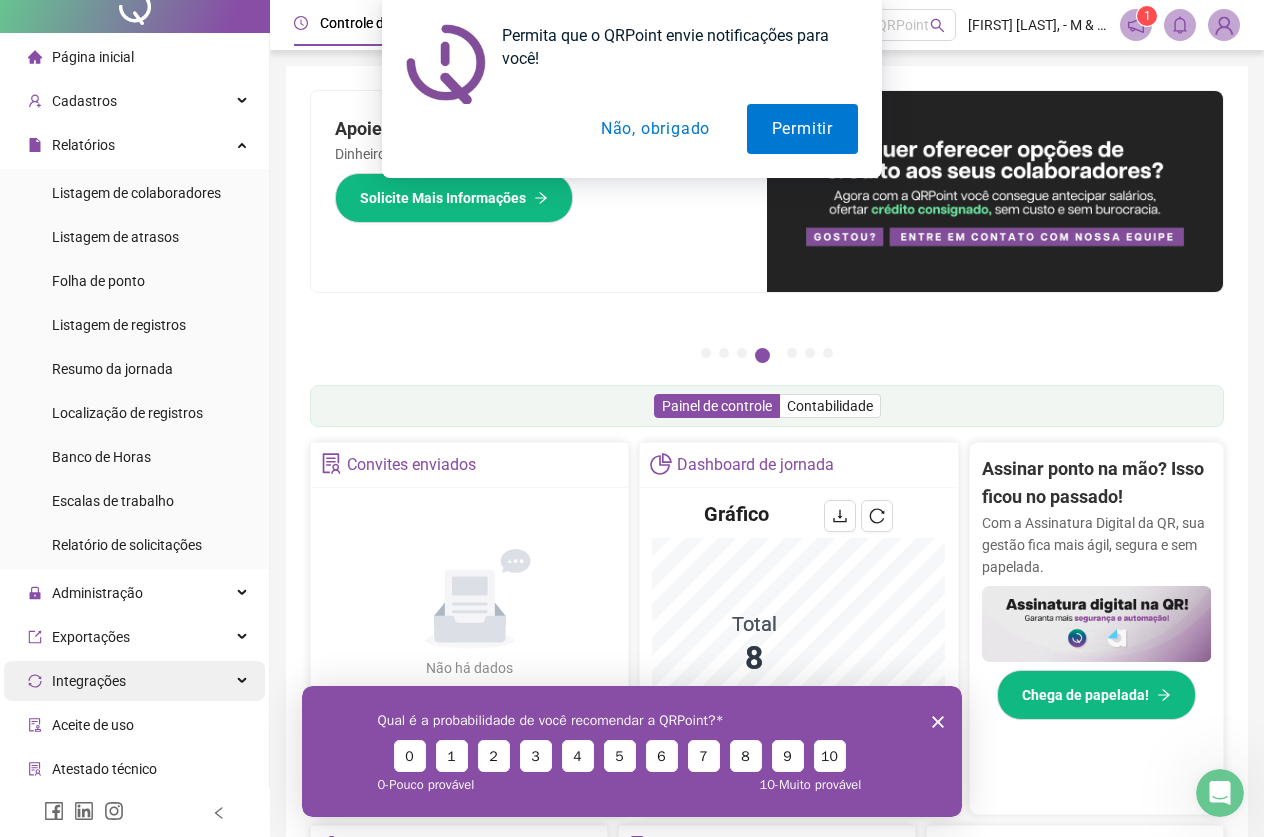 scroll, scrollTop: 0, scrollLeft: 0, axis: both 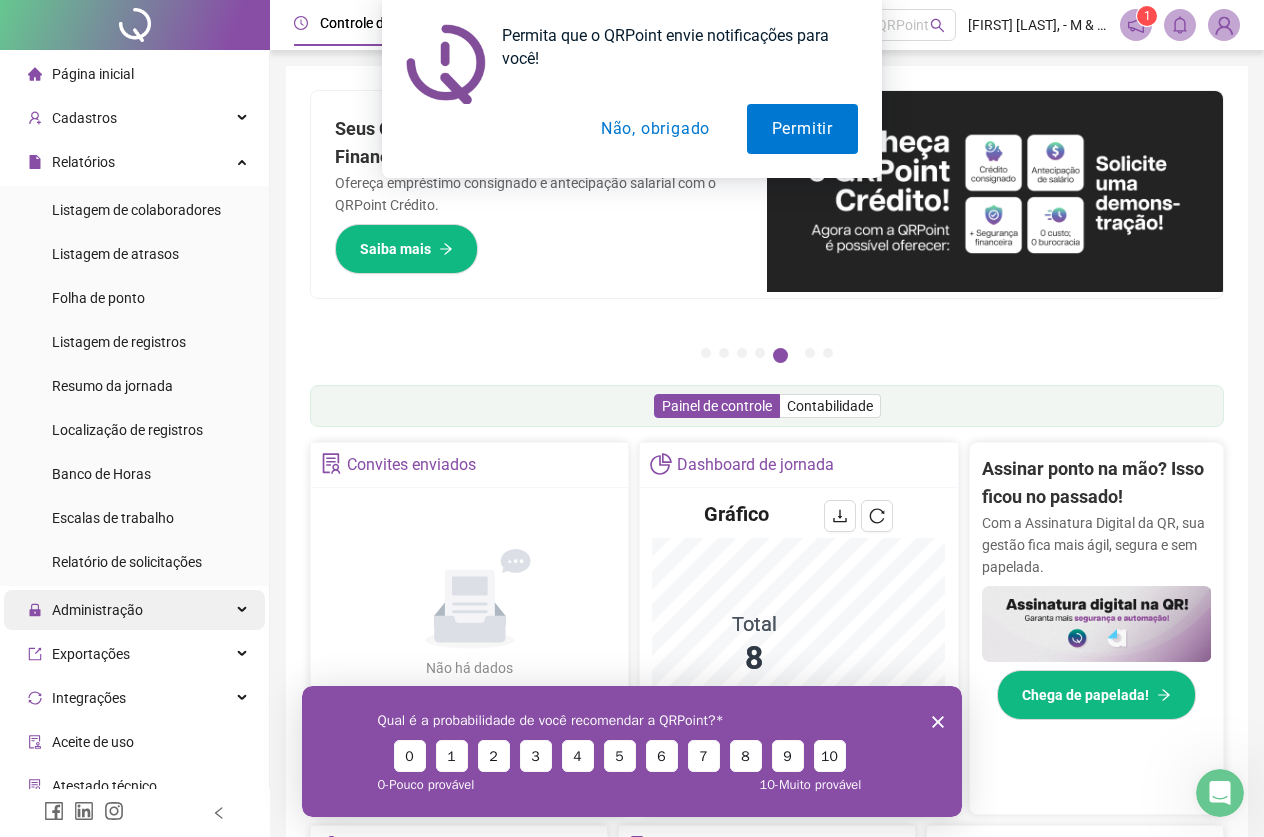 click on "Administração" at bounding box center (134, 610) 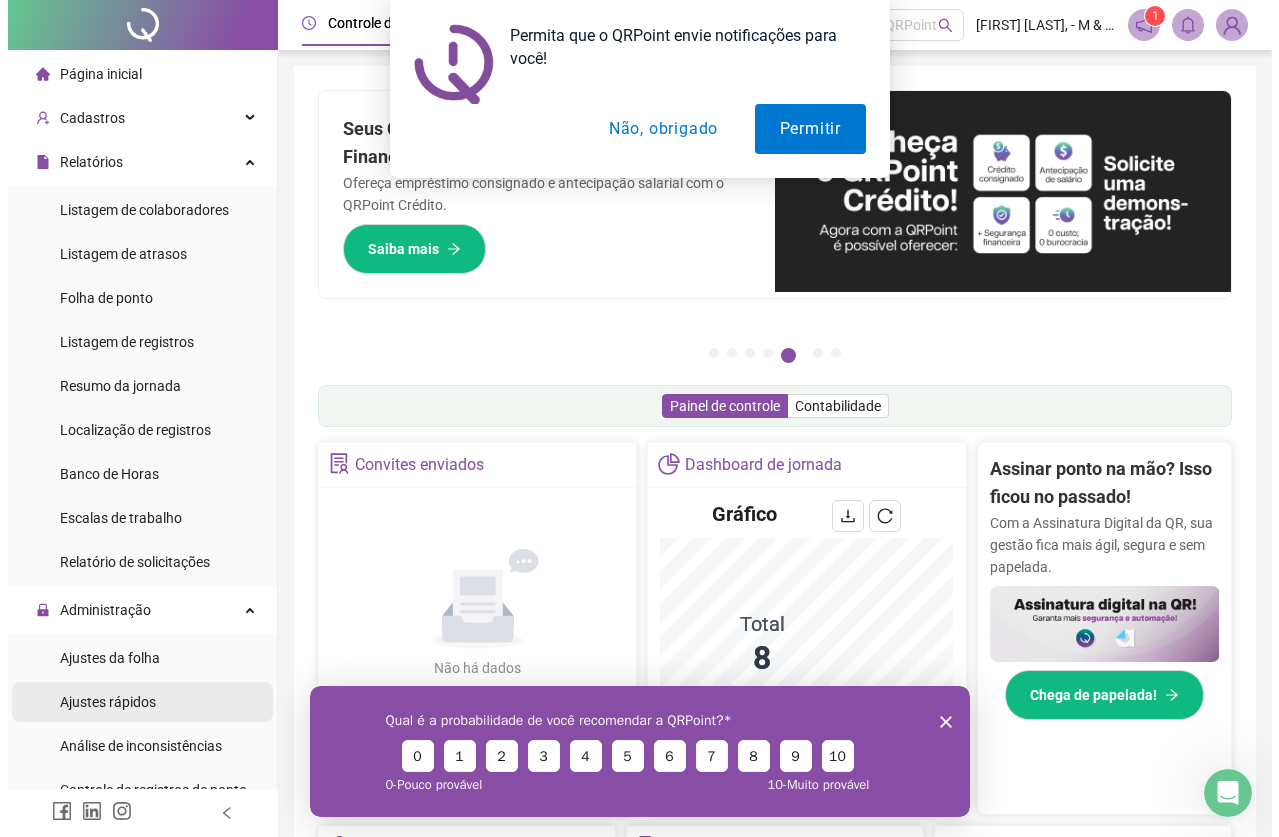 scroll, scrollTop: 100, scrollLeft: 0, axis: vertical 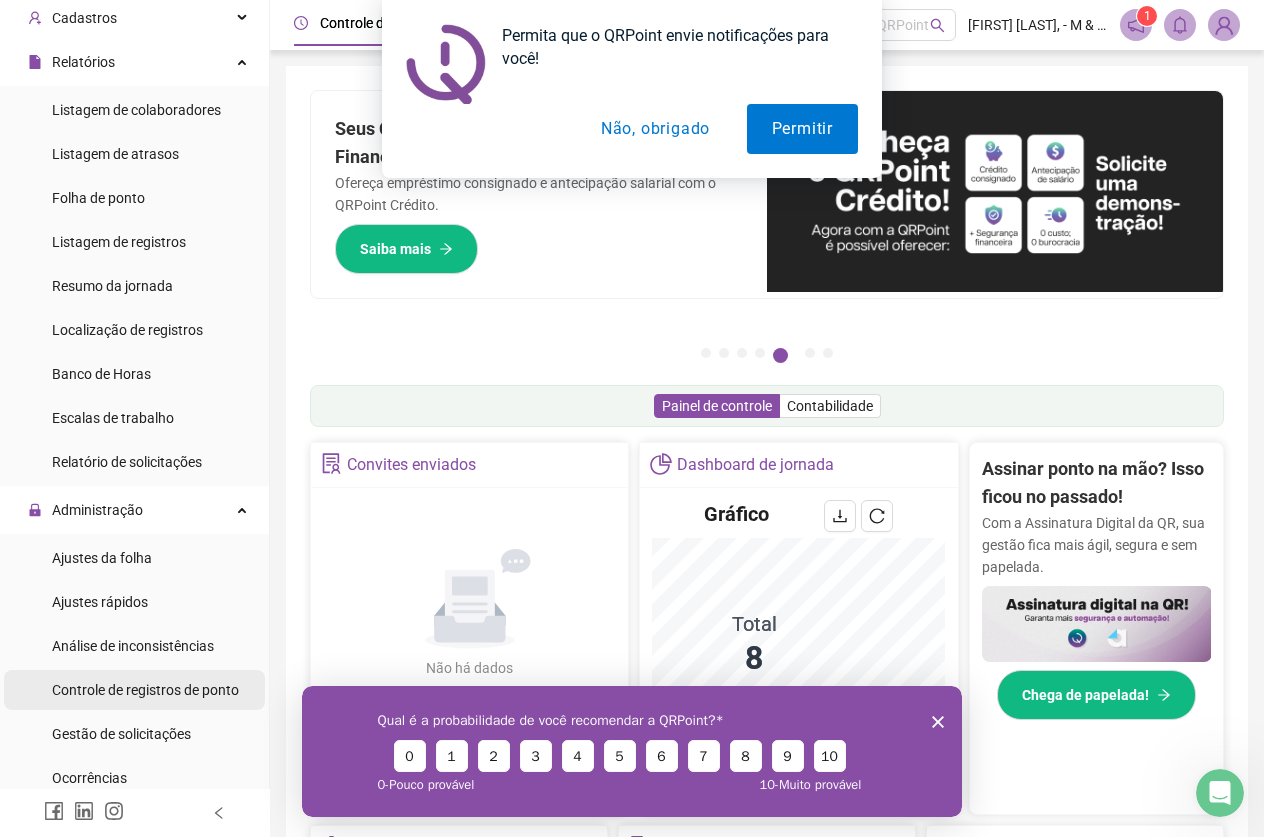 click on "Controle de registros de ponto" at bounding box center (145, 690) 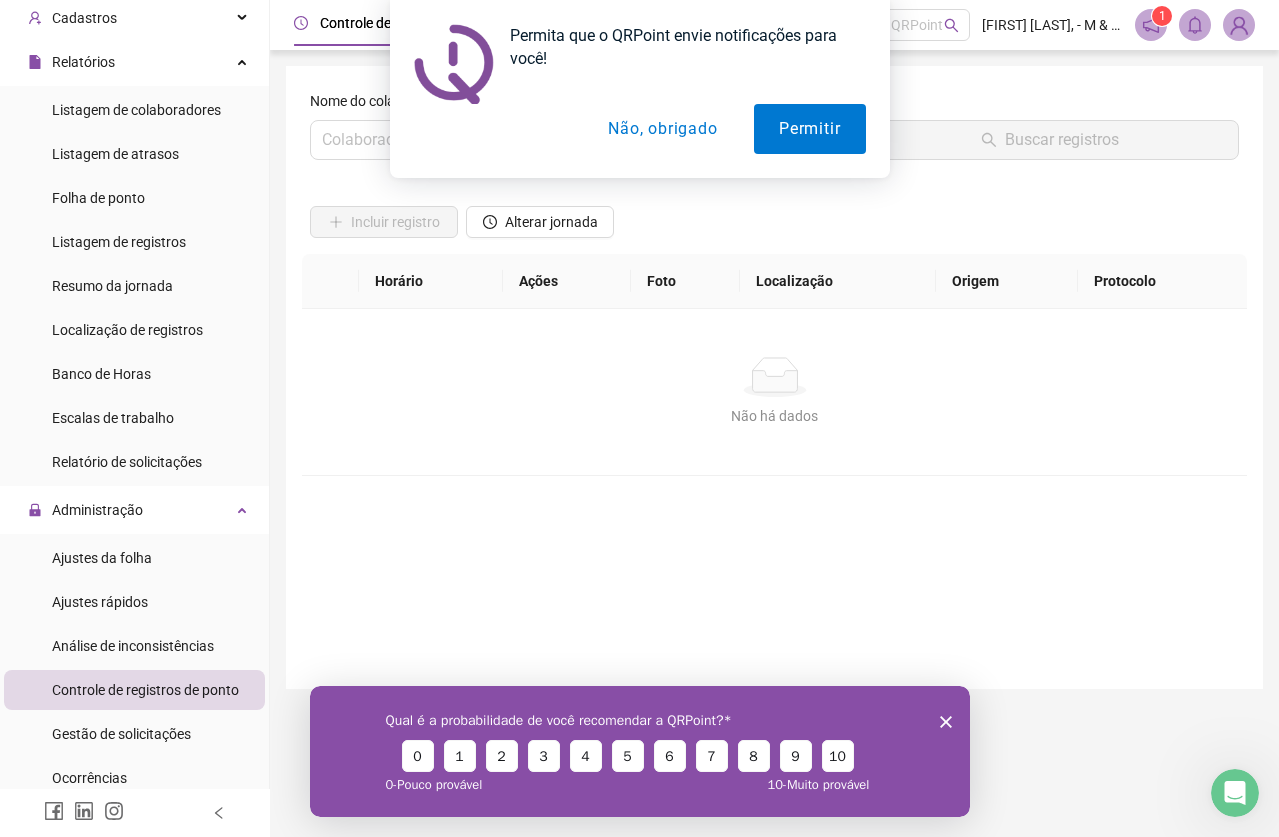 click 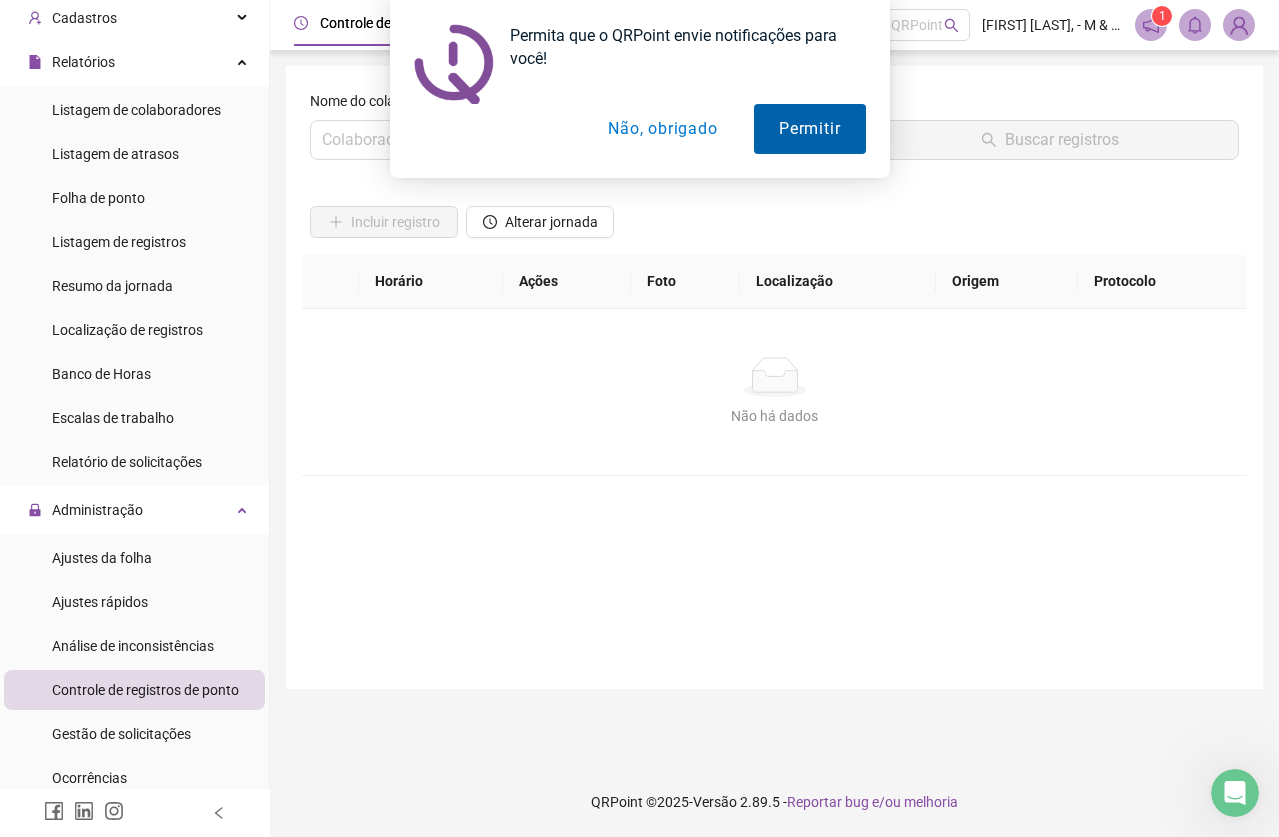 click on "Permitir" at bounding box center (809, 129) 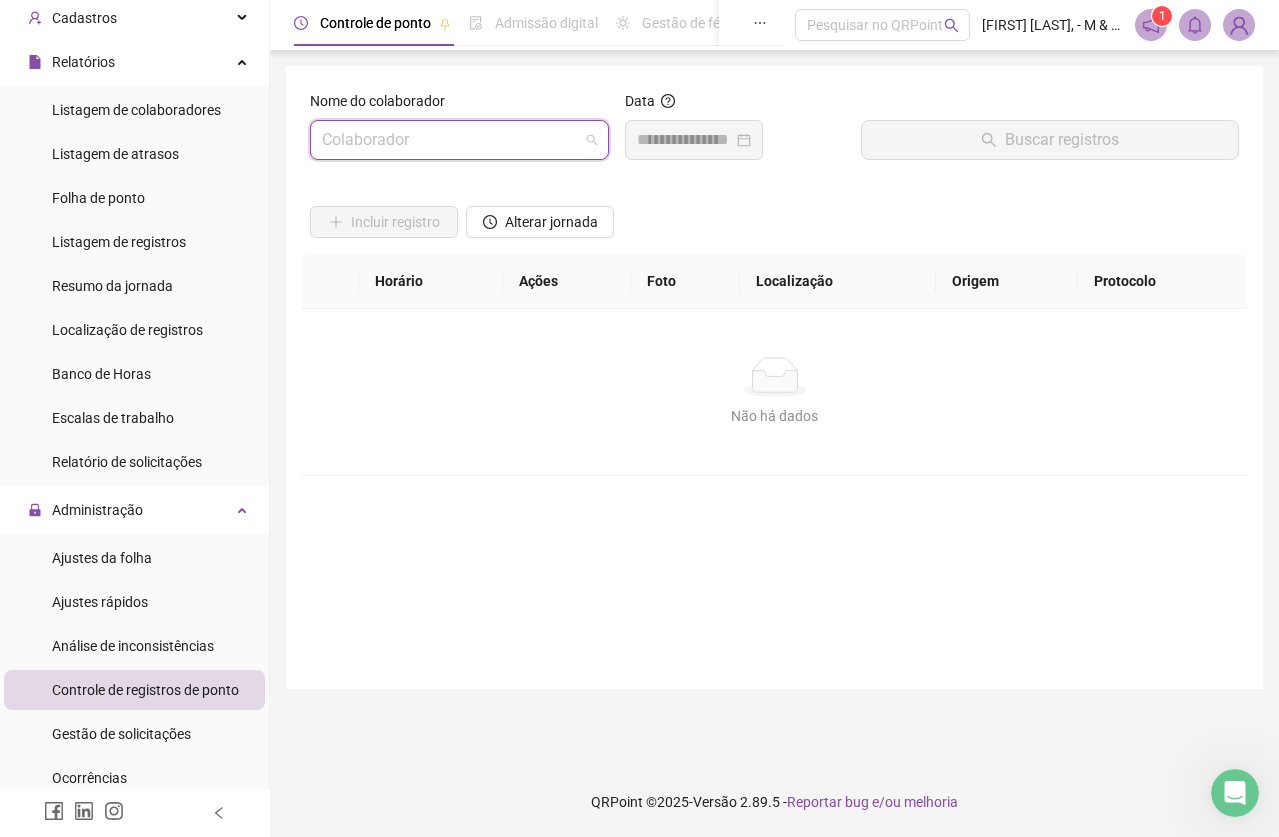 click at bounding box center [450, 140] 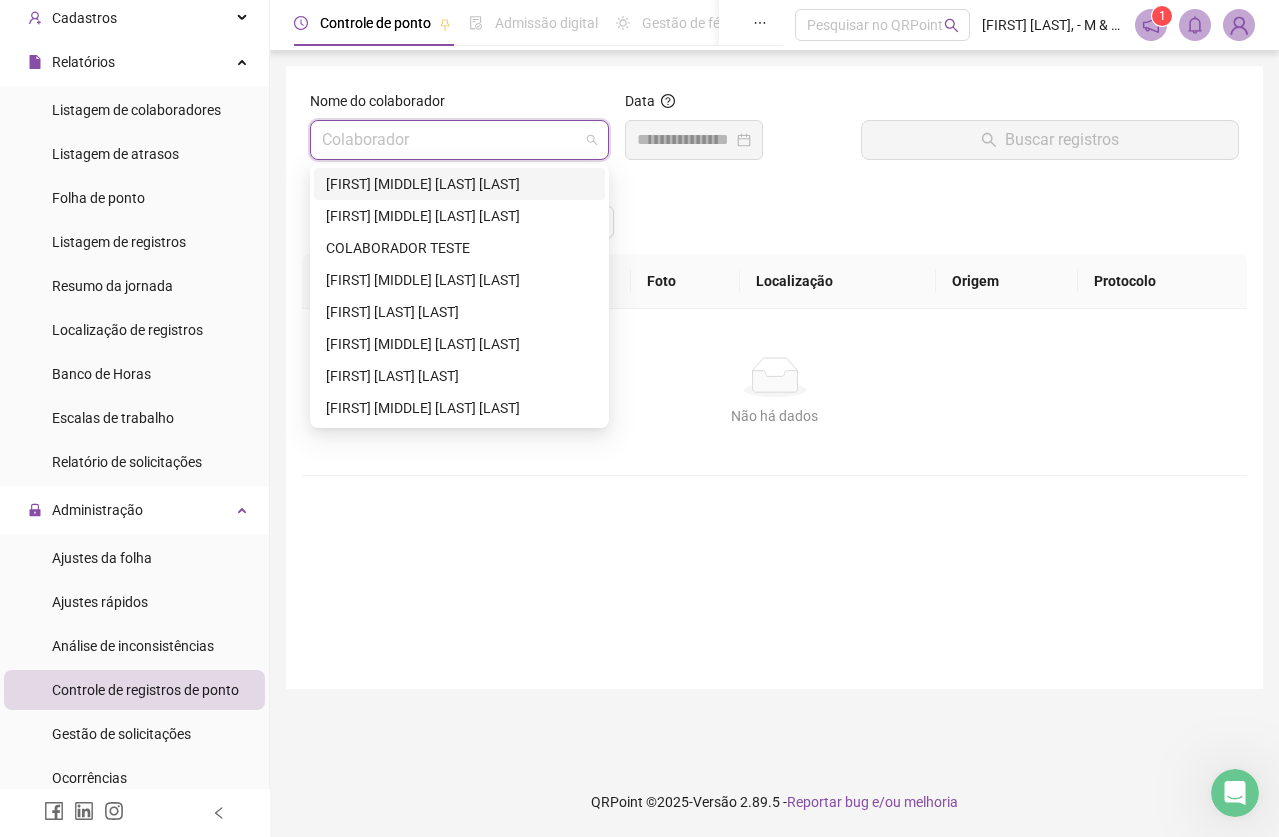 click on "[FIRST] [MIDDLE] [LAST] [LAST]" at bounding box center [459, 184] 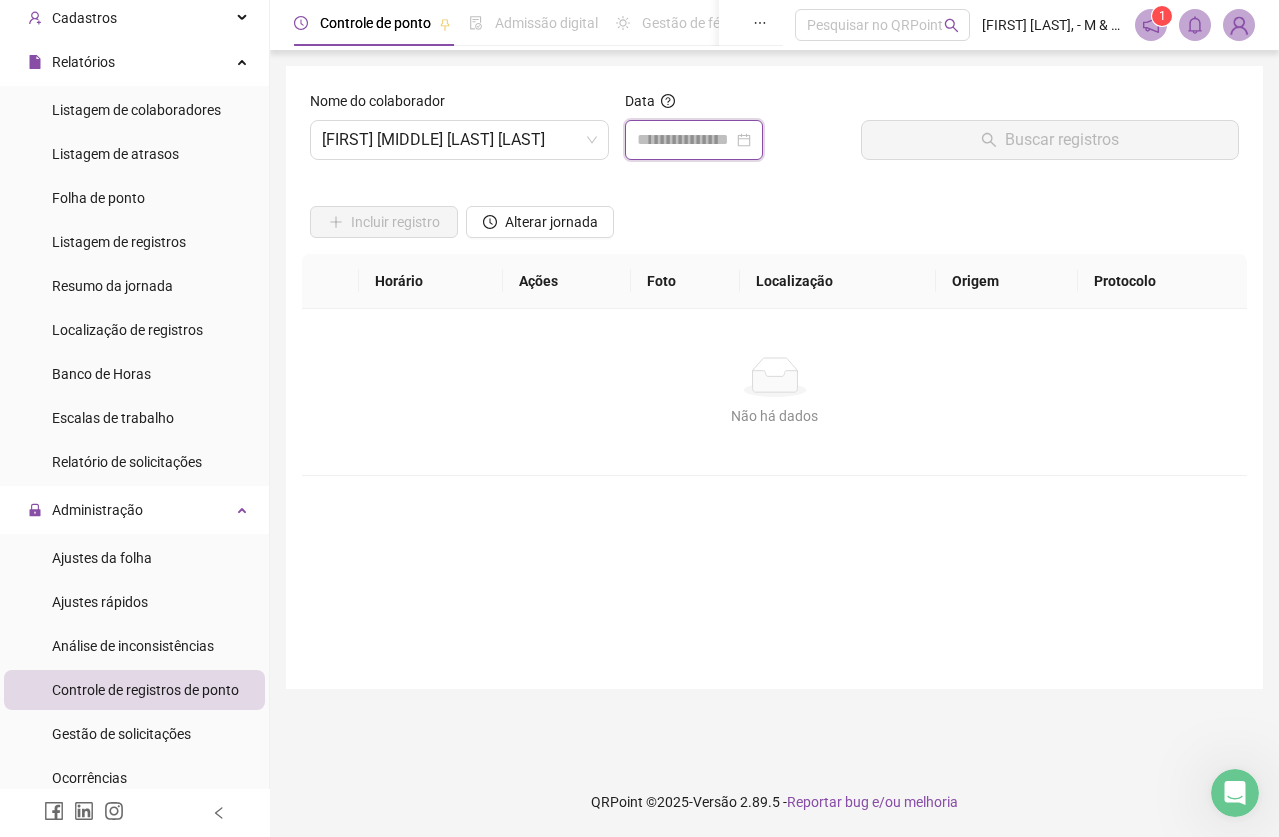 click at bounding box center [685, 140] 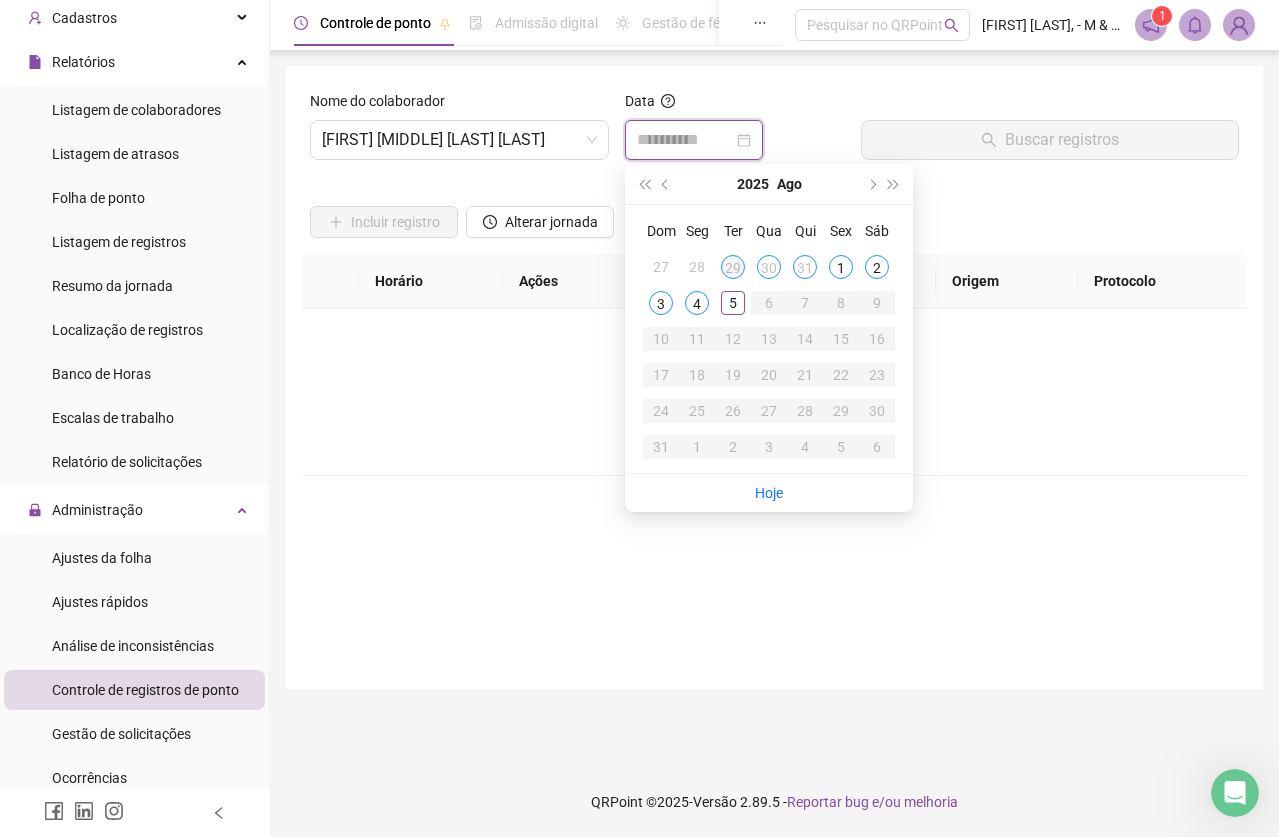 type on "**********" 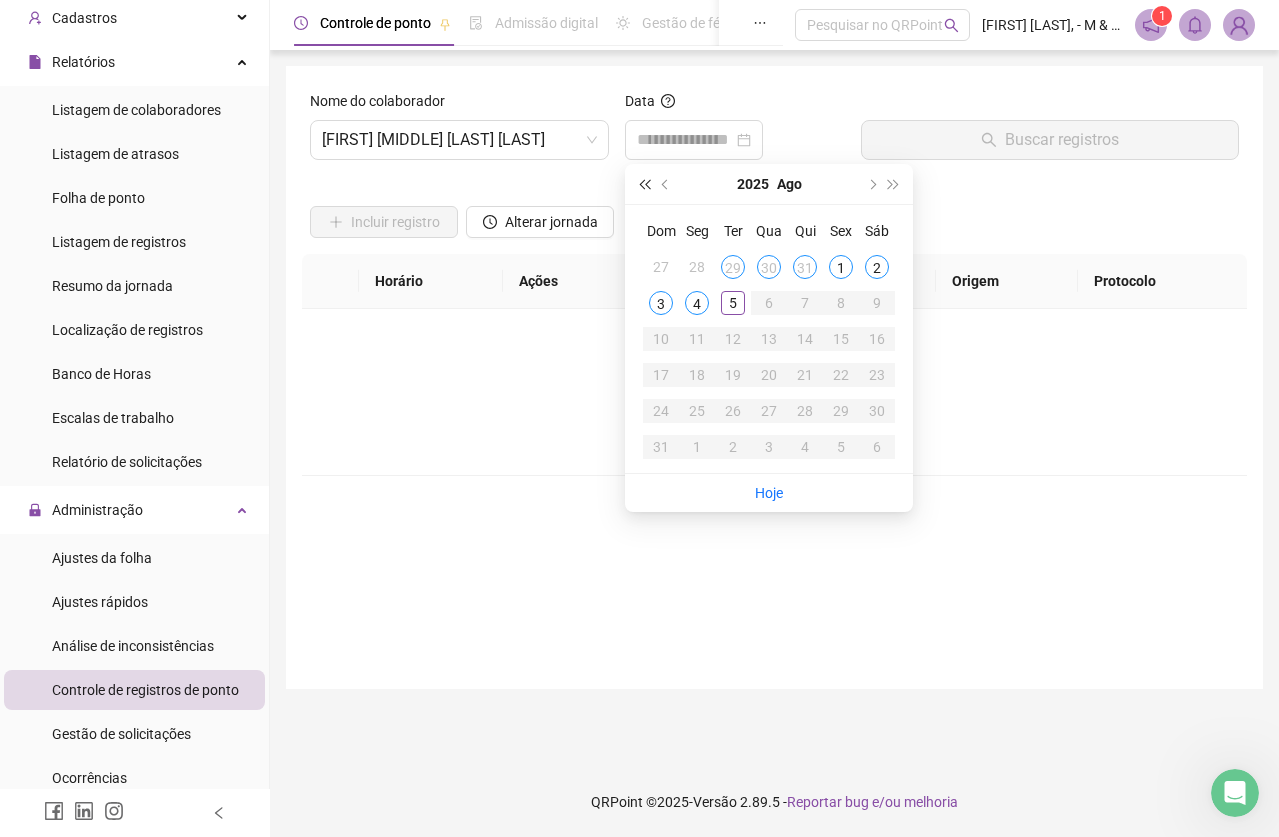 click at bounding box center [644, 184] 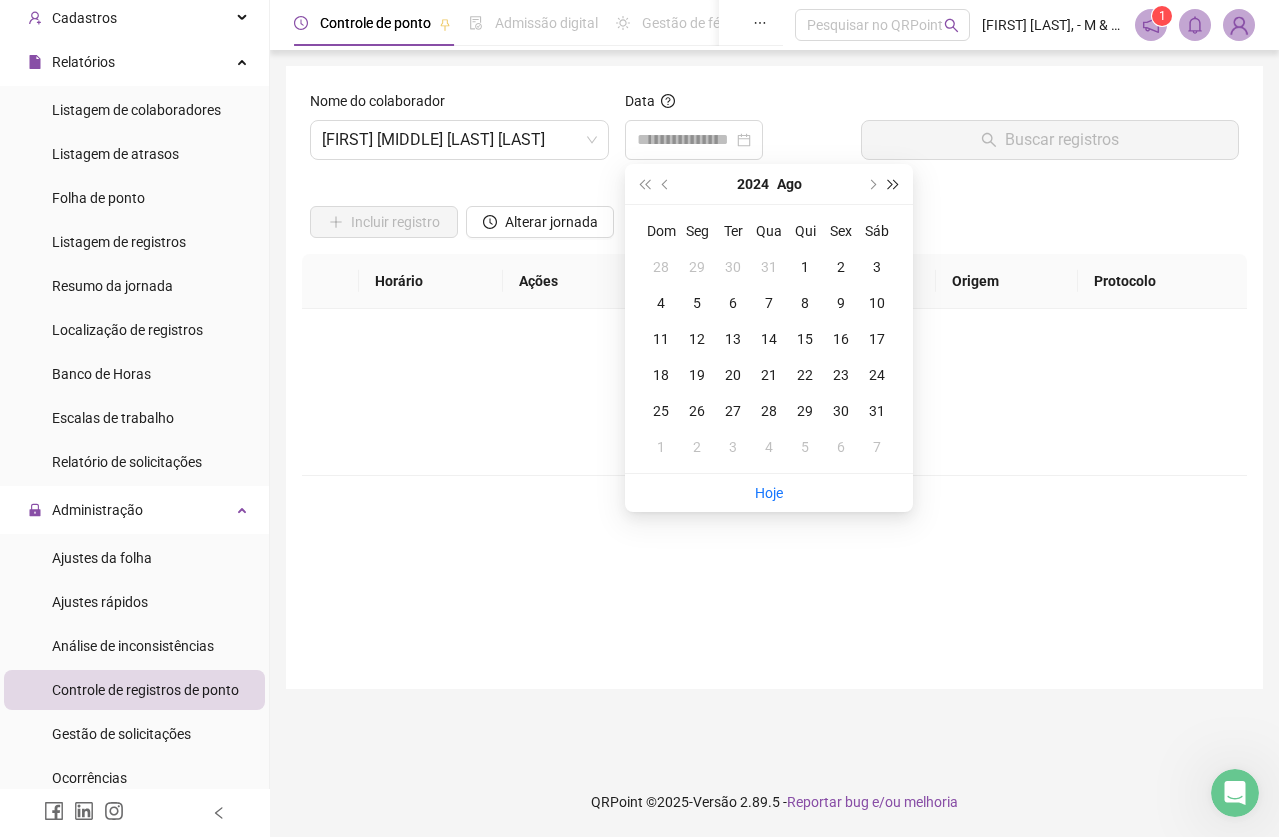 click at bounding box center (894, 184) 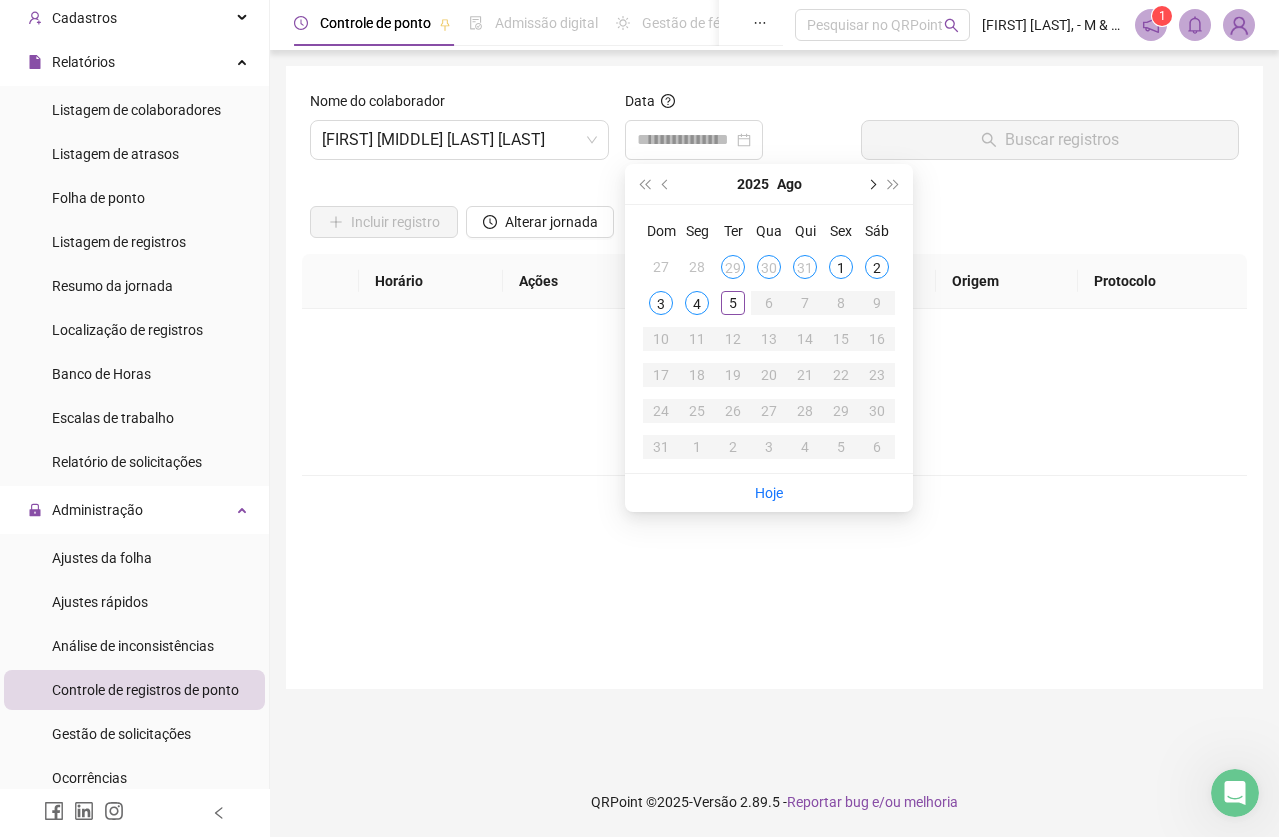 click at bounding box center [871, 184] 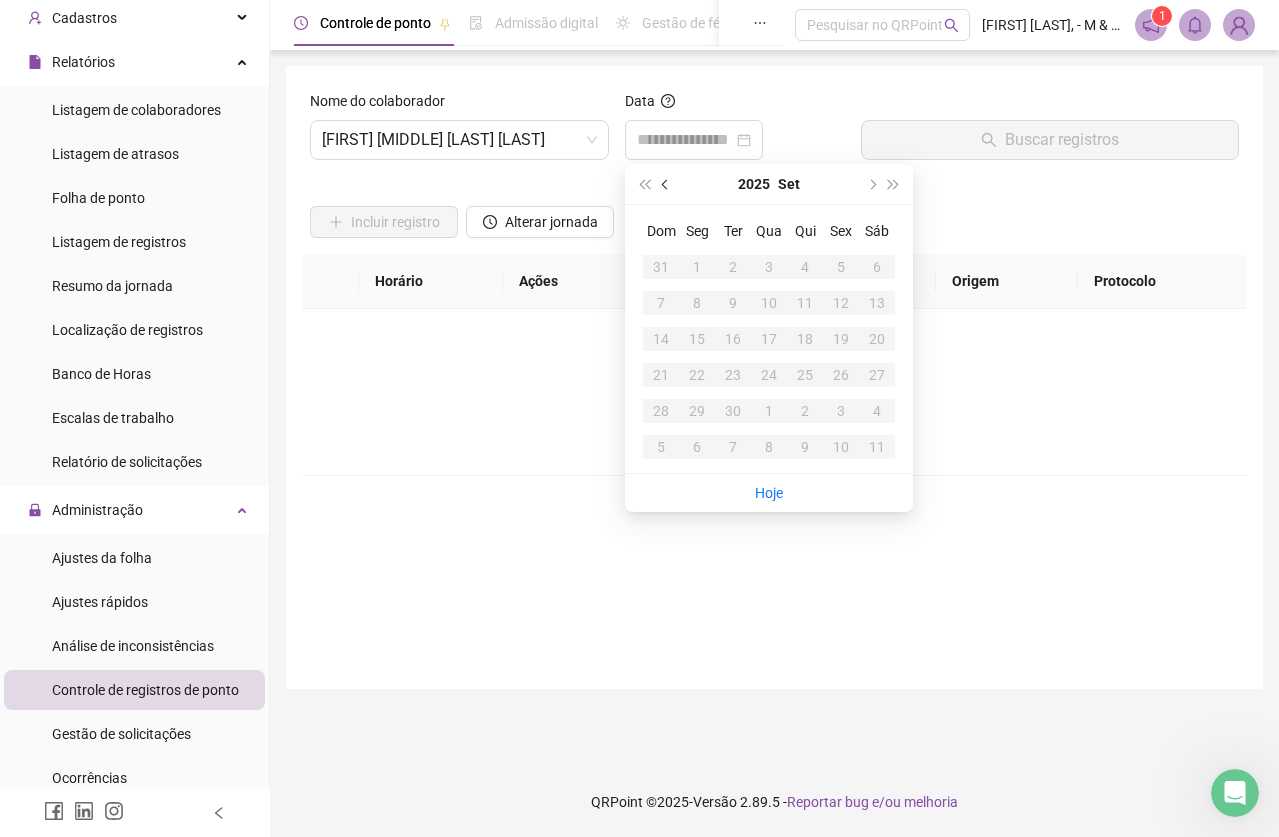 click at bounding box center (667, 184) 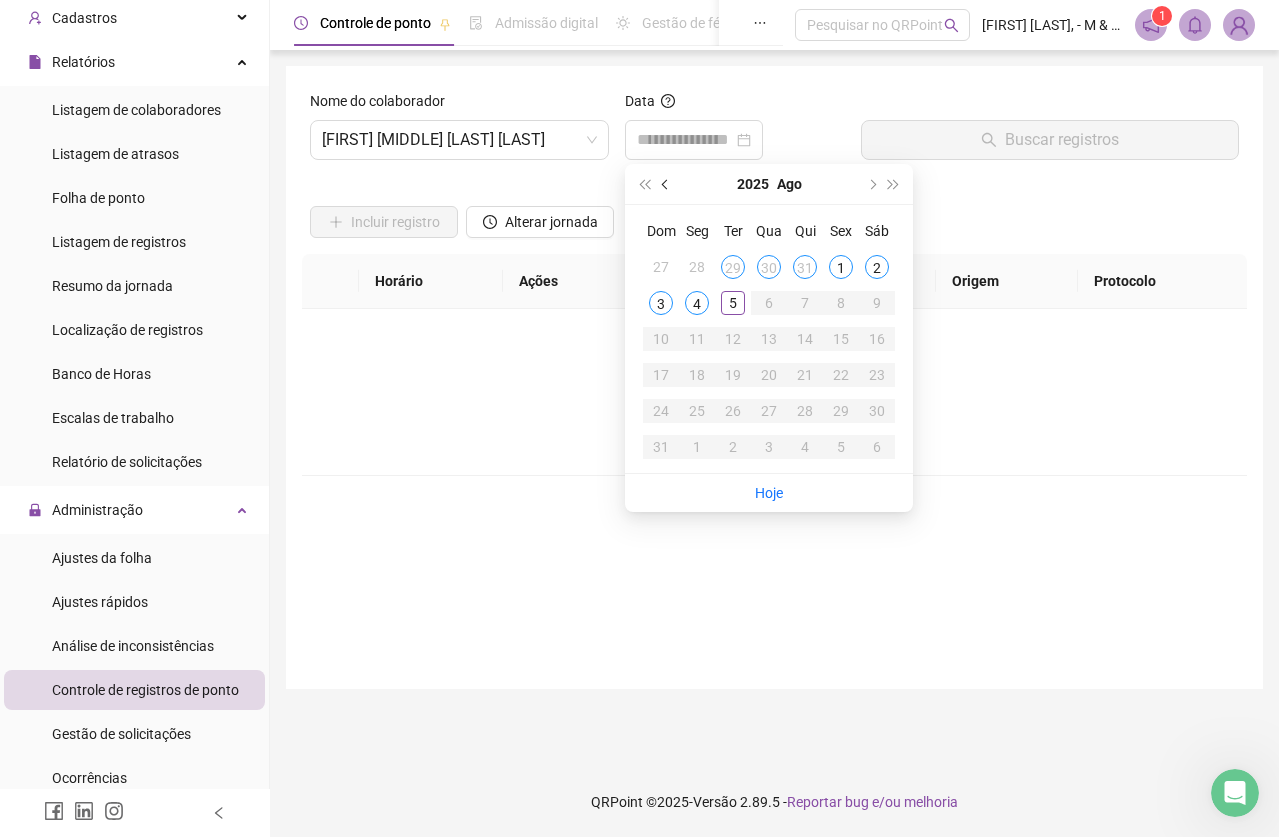 click at bounding box center (667, 184) 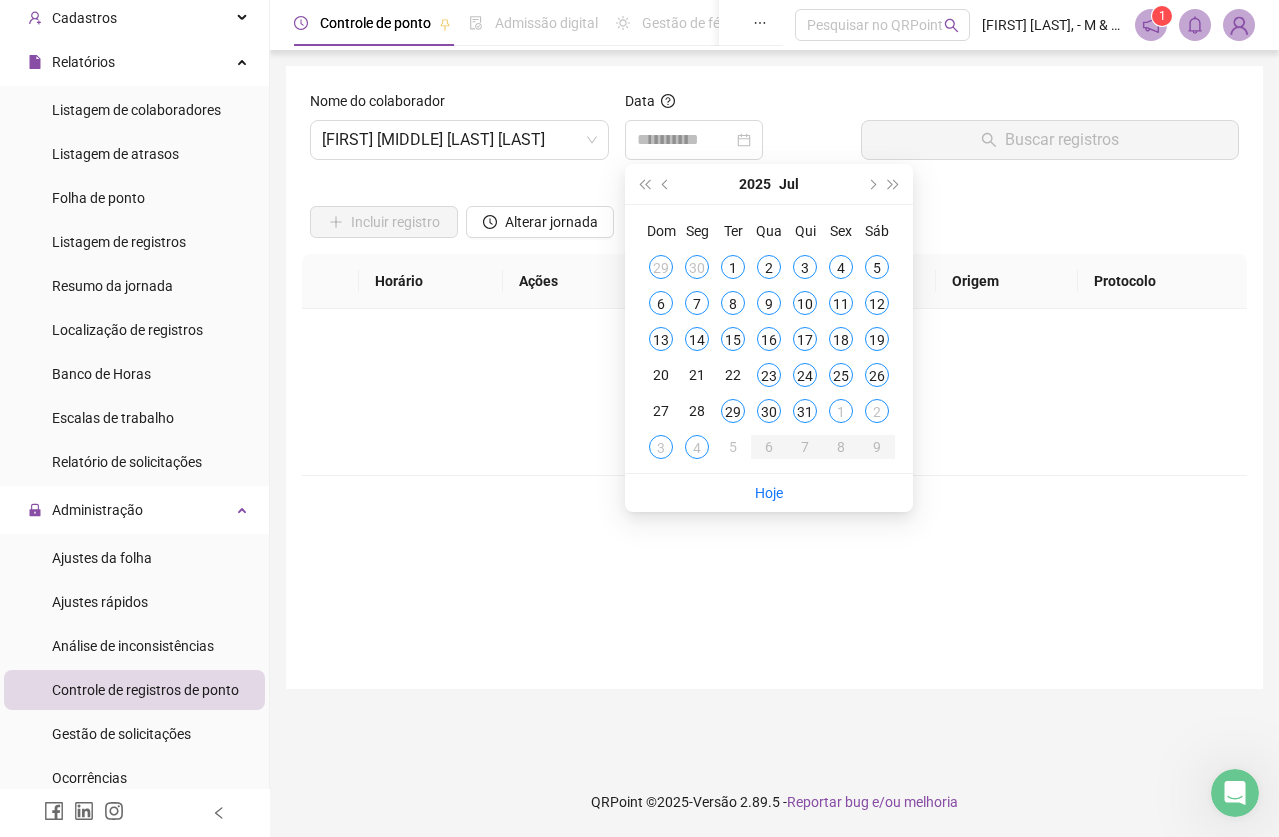 type on "**********" 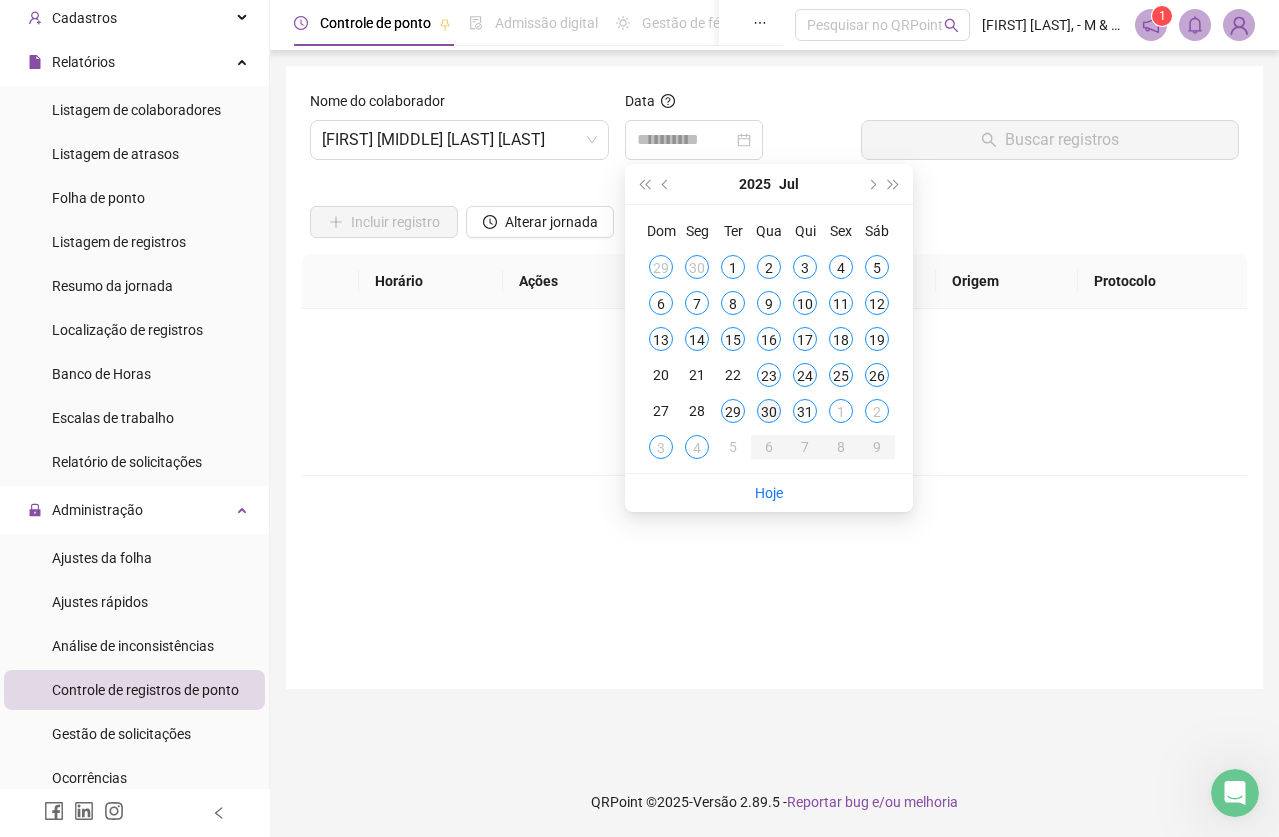 type on "**********" 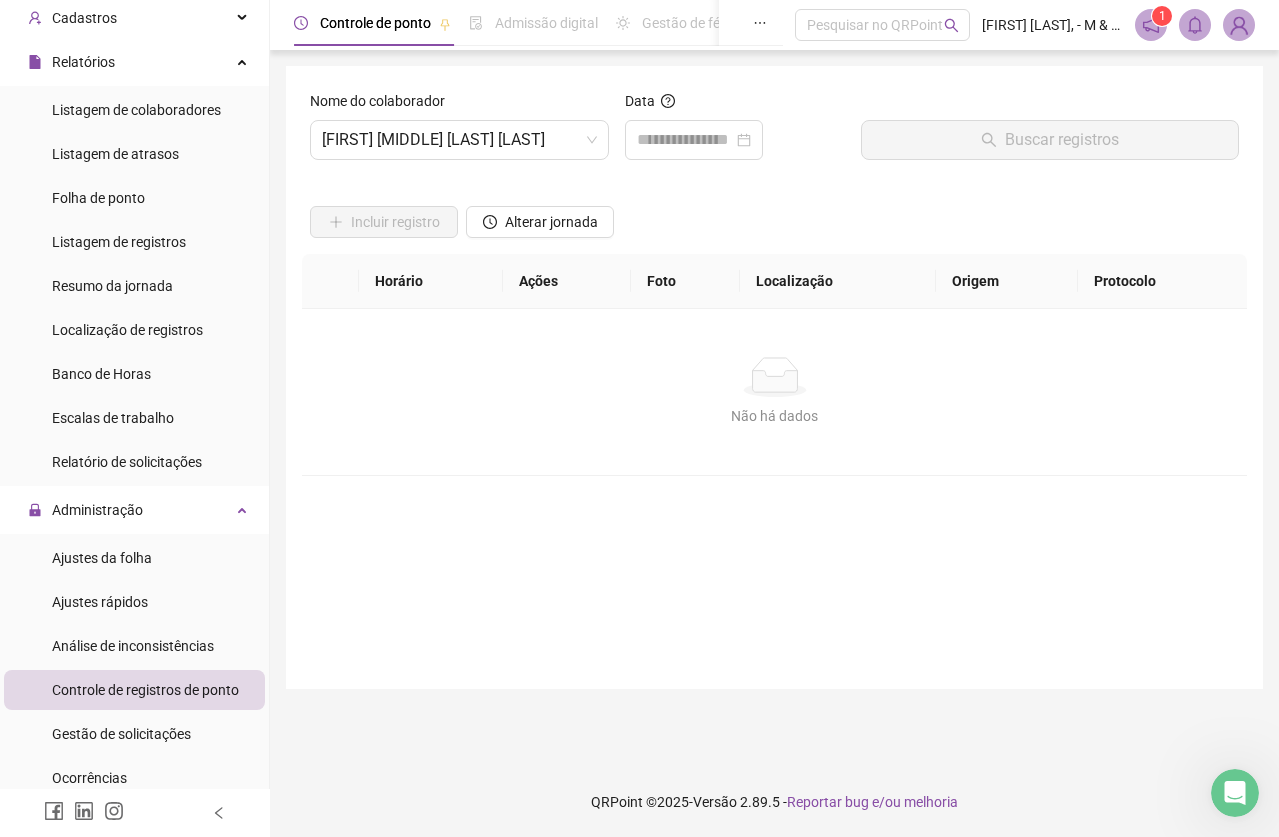 click on "Nome do colaborador [FIRST] [MIDDLE] [LAST] [LAST] Data Buscar registros Incluir registro Alterar jornada Horário Ações Foto Localização Origem Protocolo Não há dados Não há dados Ajustes do dia Observações da folha Desconsiderar intervalo pré-assinalado Sim Não Abonar dia inteiro Sim Não Abonar Período Salvar alterações" at bounding box center (774, 377) 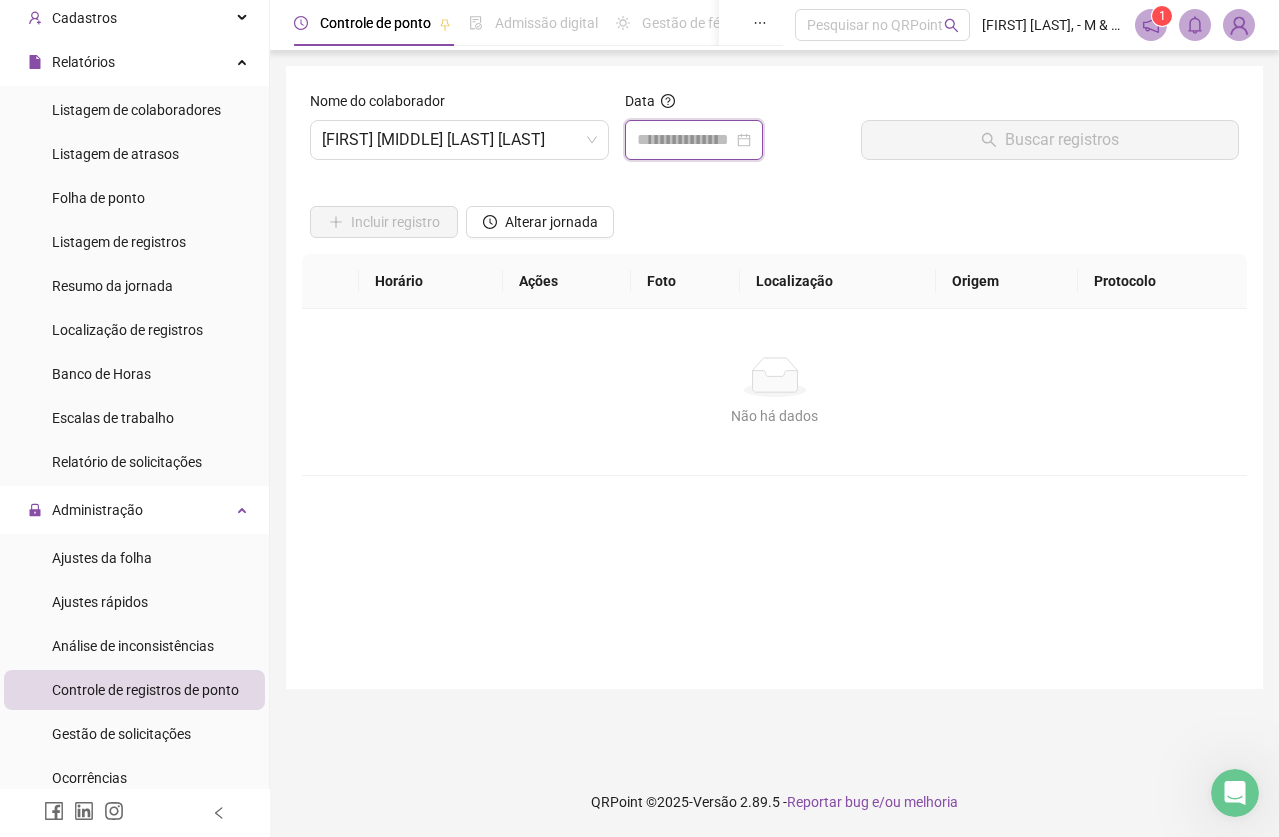click at bounding box center [685, 140] 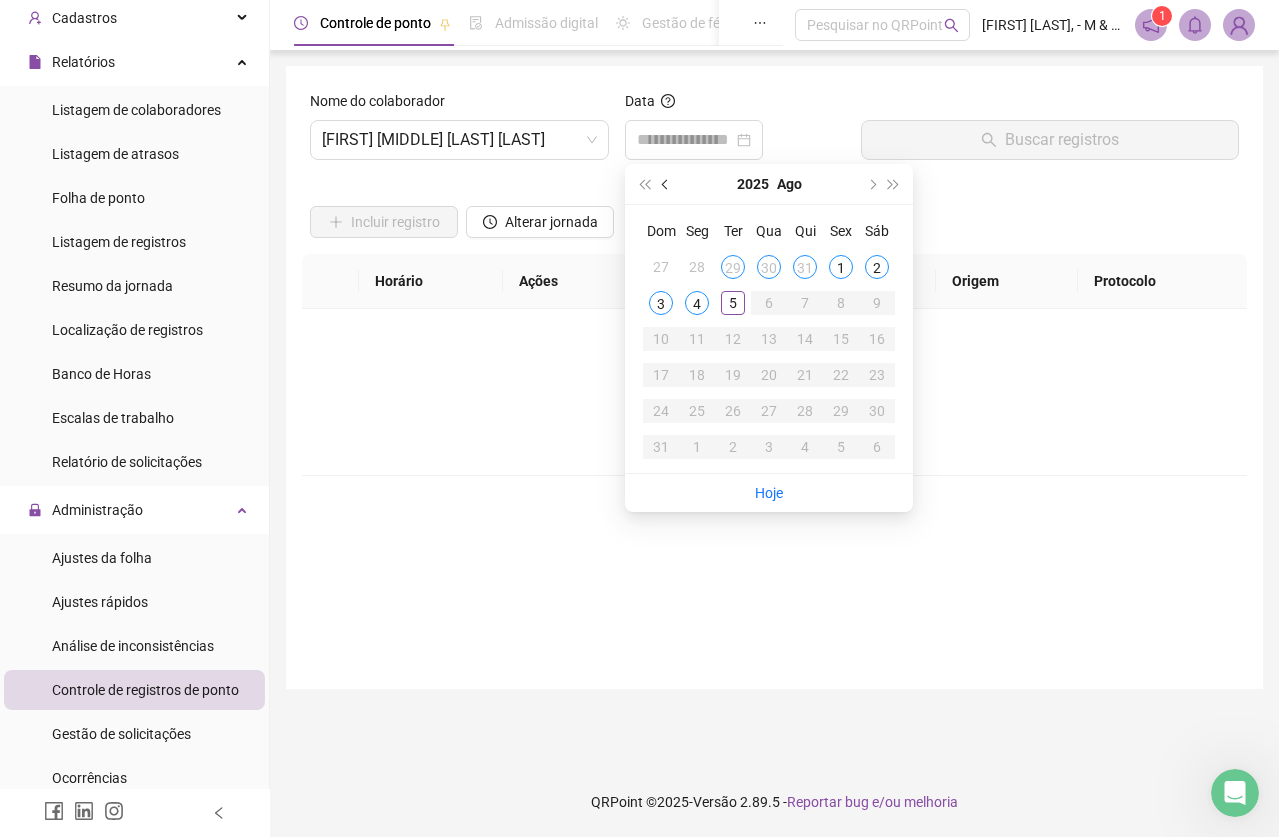 click at bounding box center (667, 184) 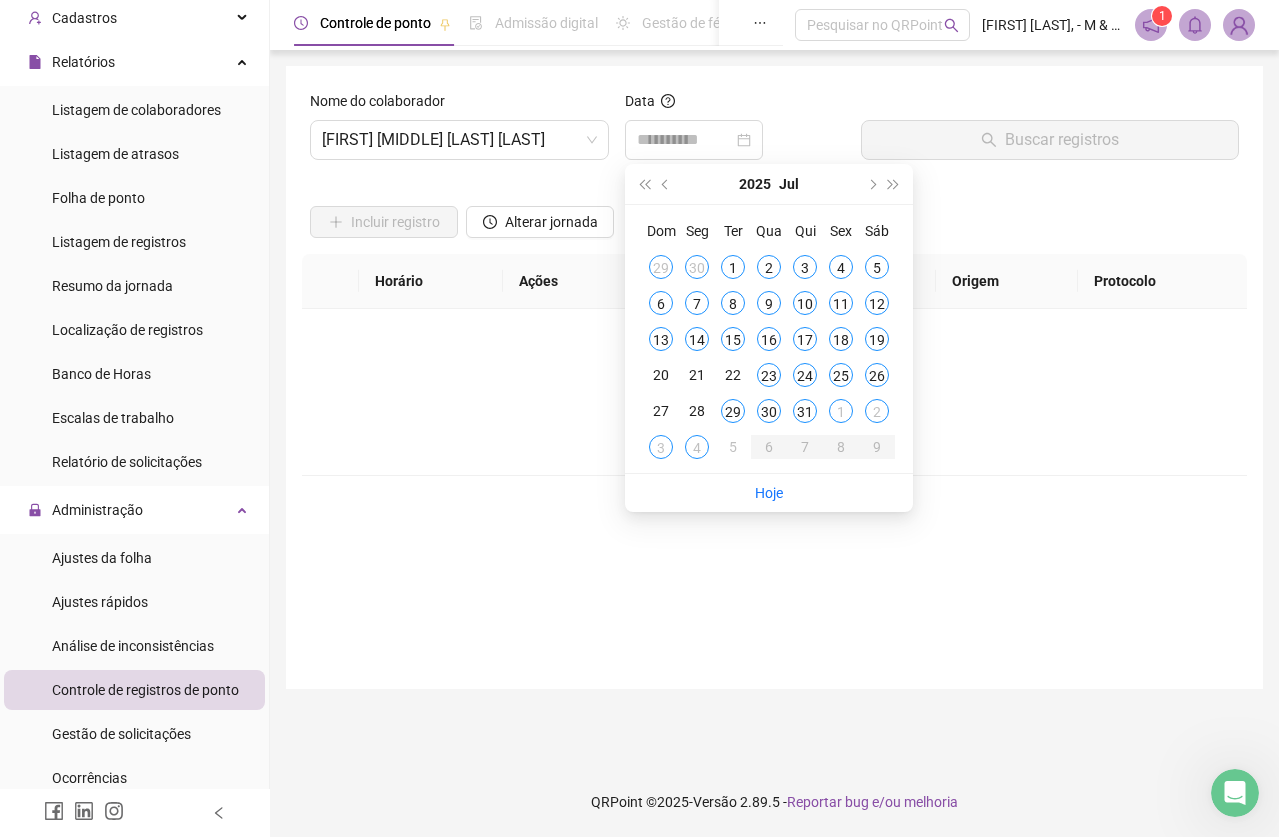 type on "**********" 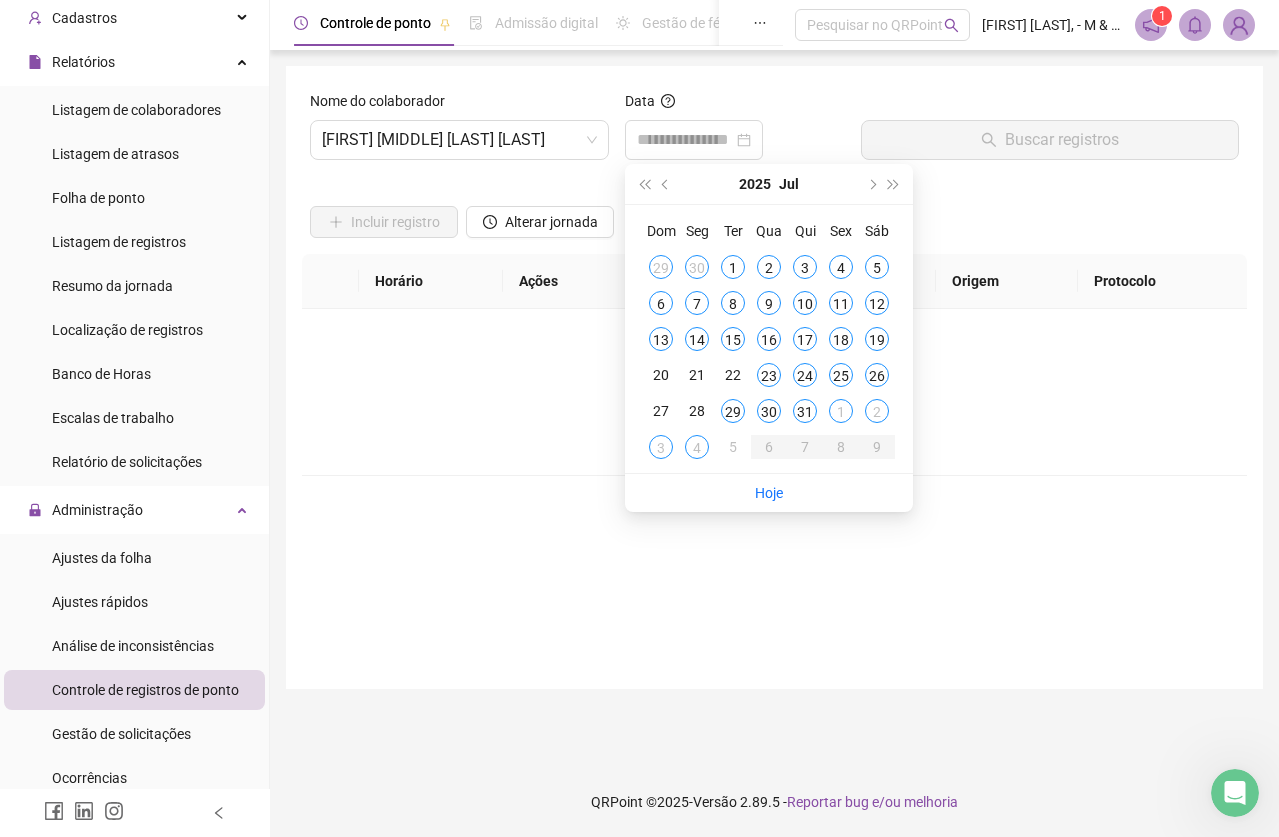 type 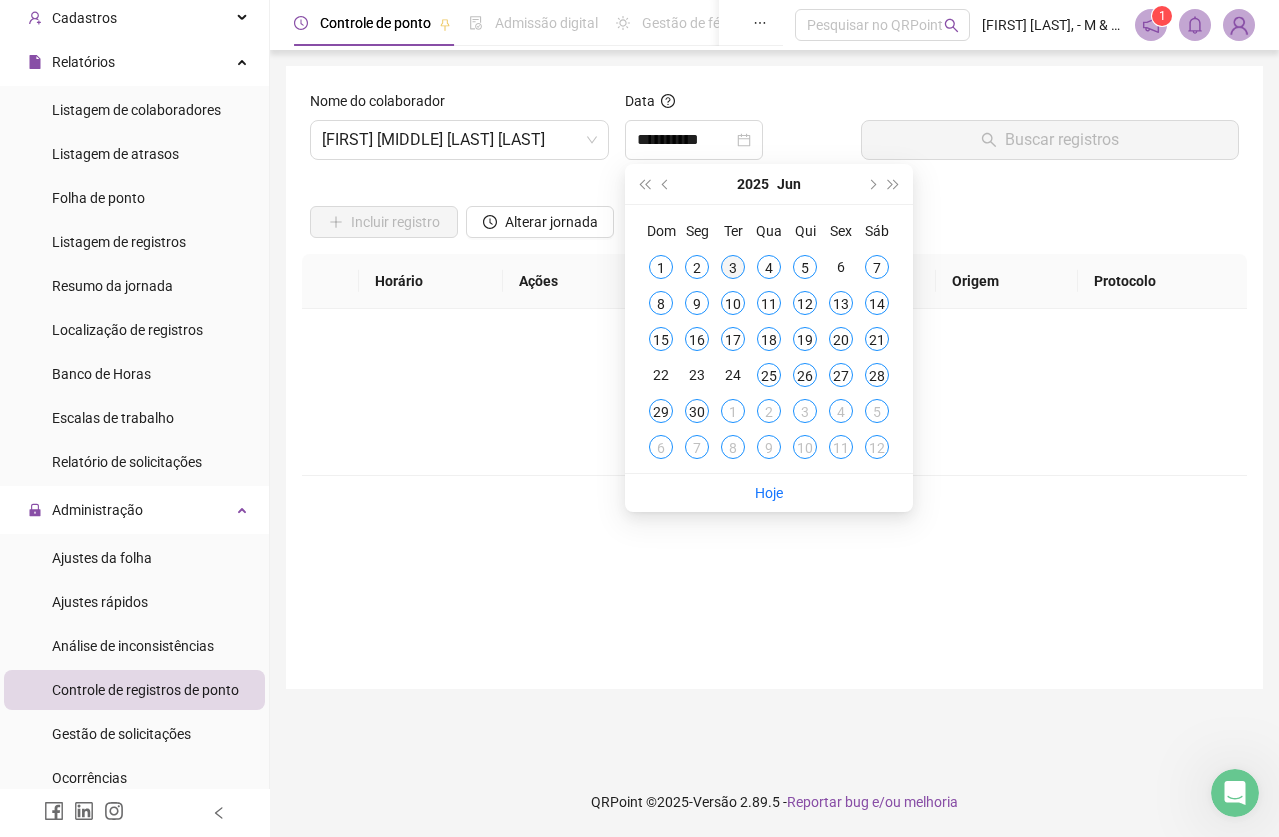 type on "**********" 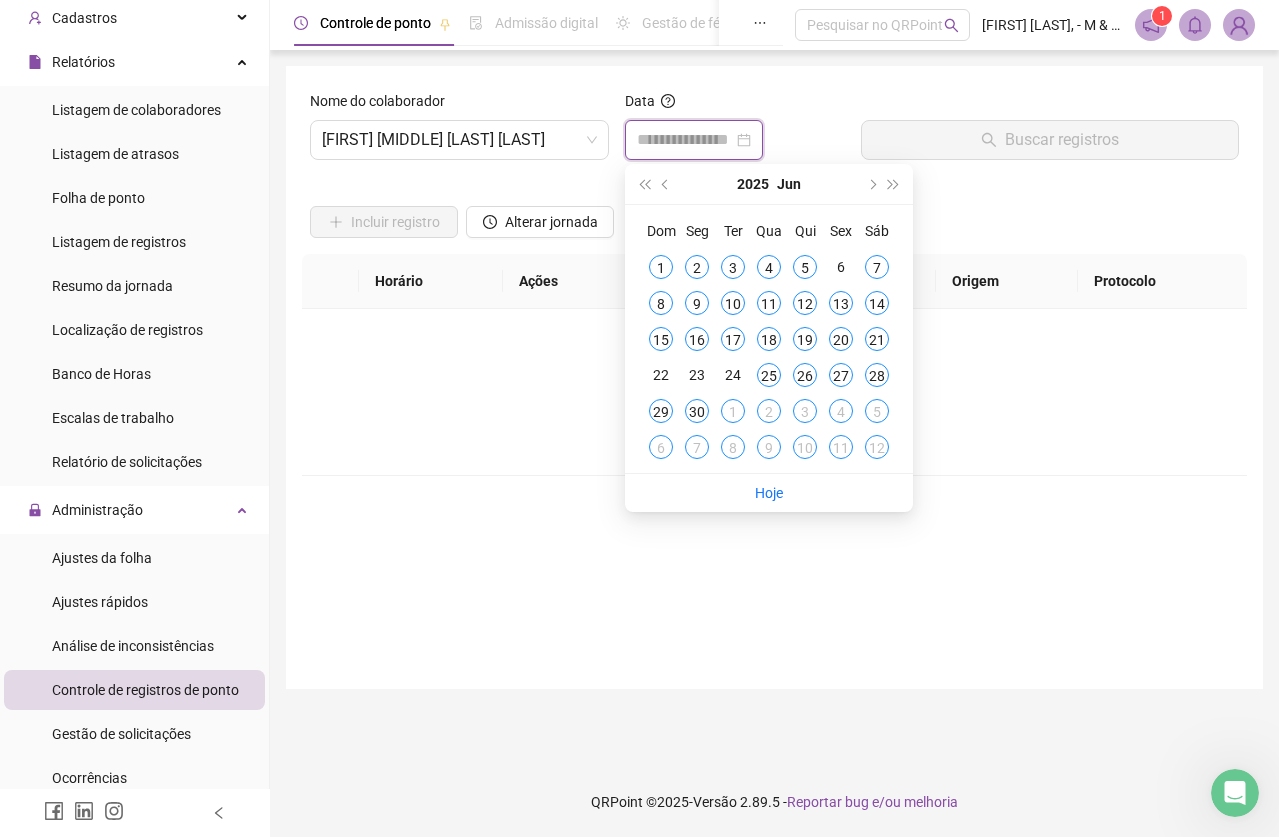 click at bounding box center (685, 140) 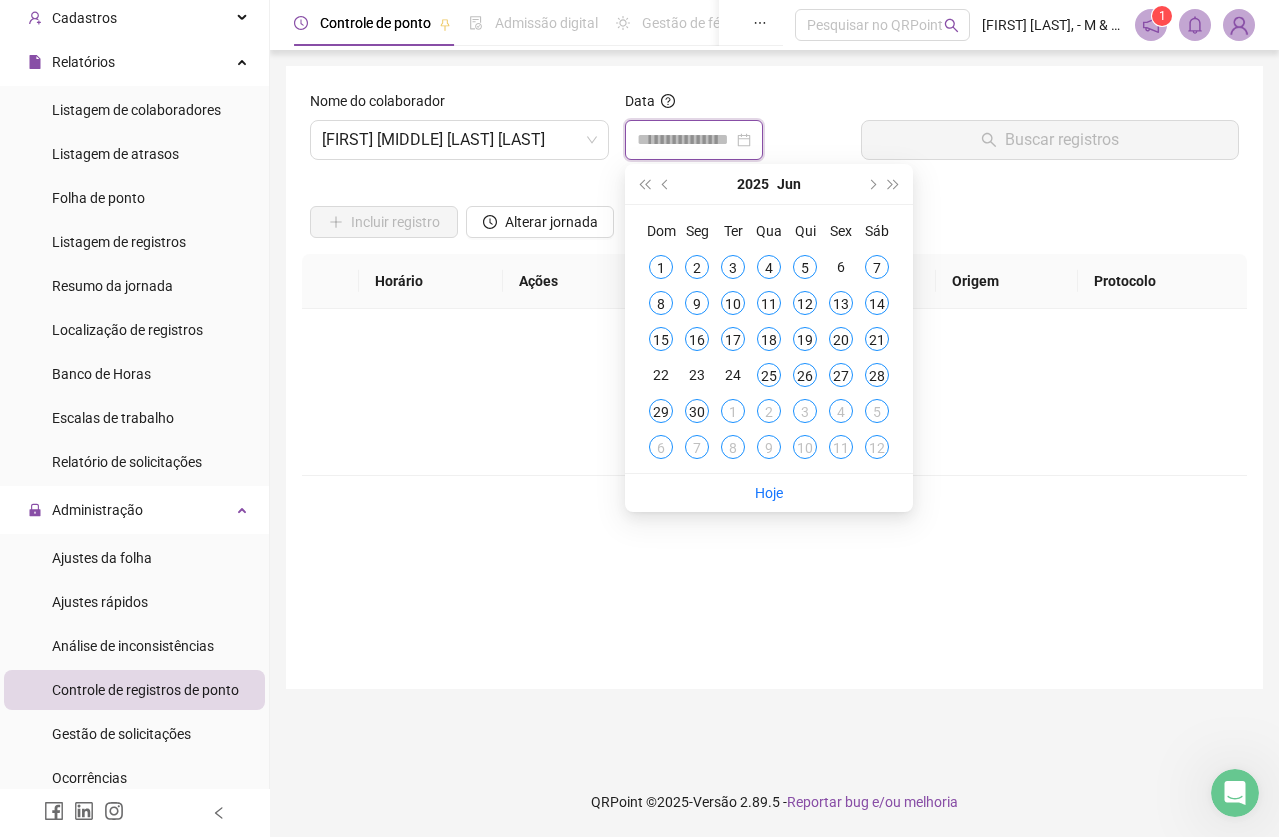 type on "**********" 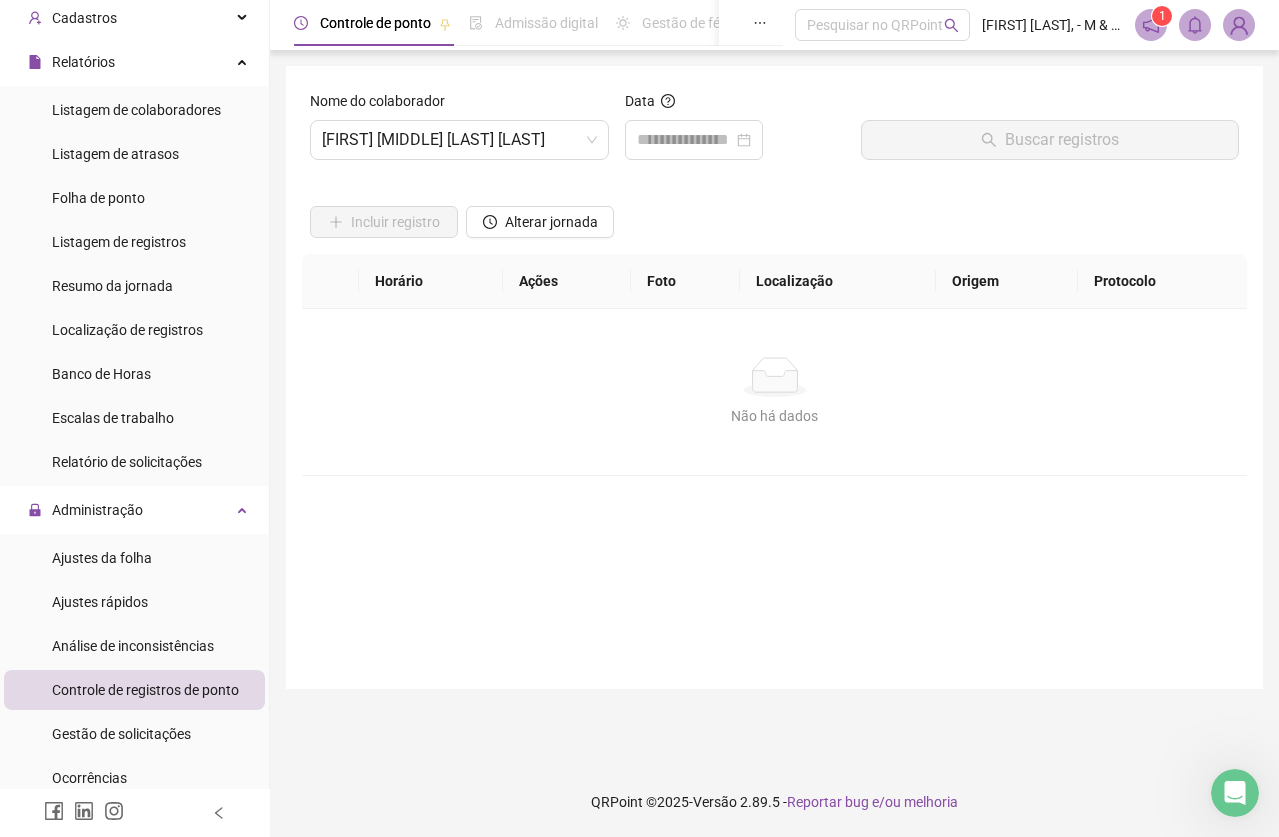 click on "Não há dados Não há dados" at bounding box center [774, 392] 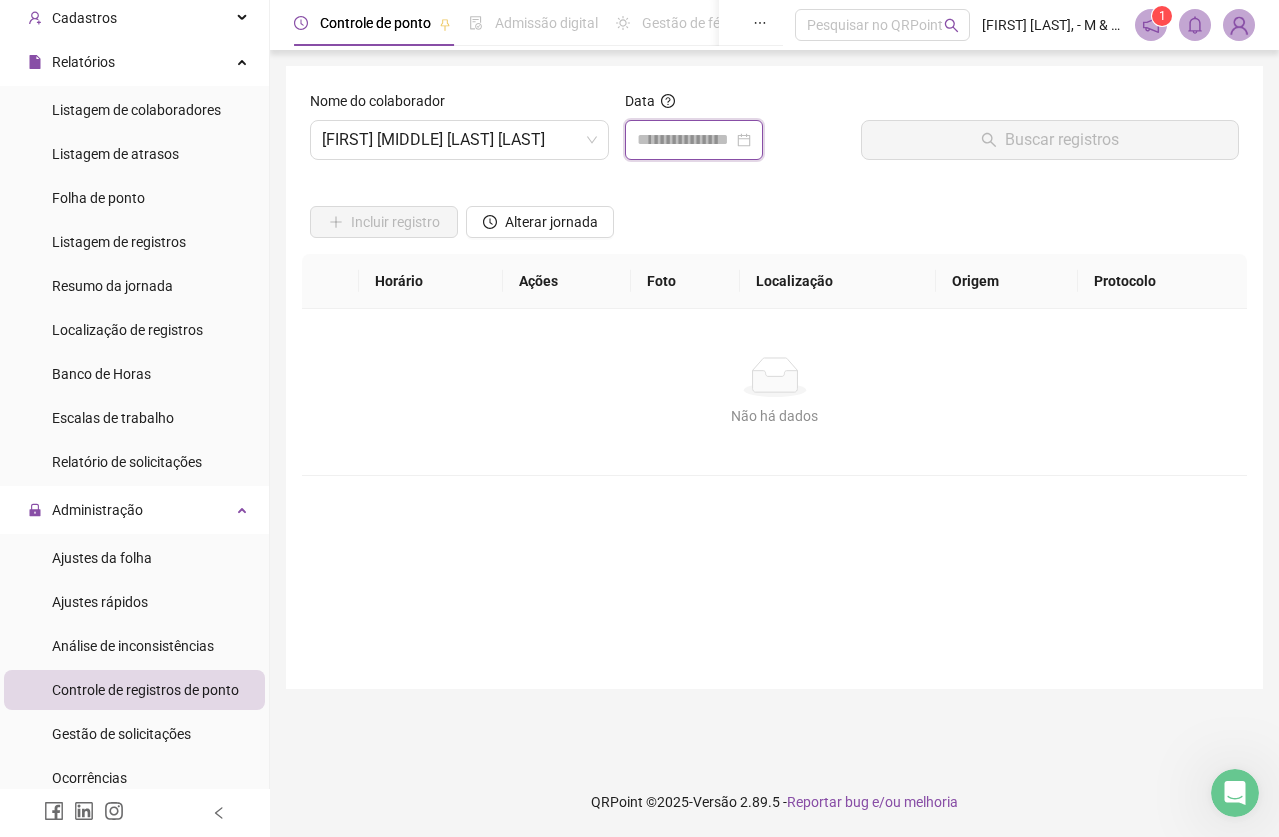 click at bounding box center [685, 140] 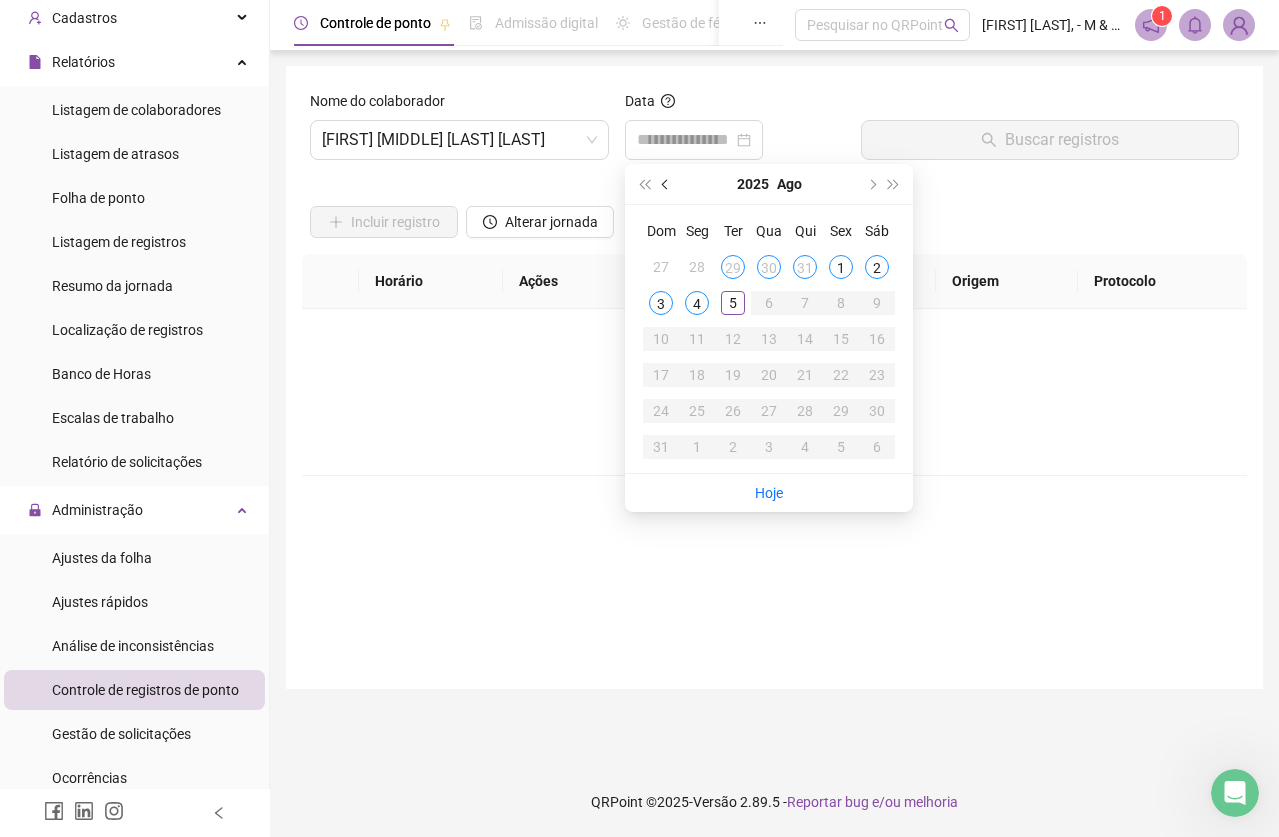 click at bounding box center (666, 184) 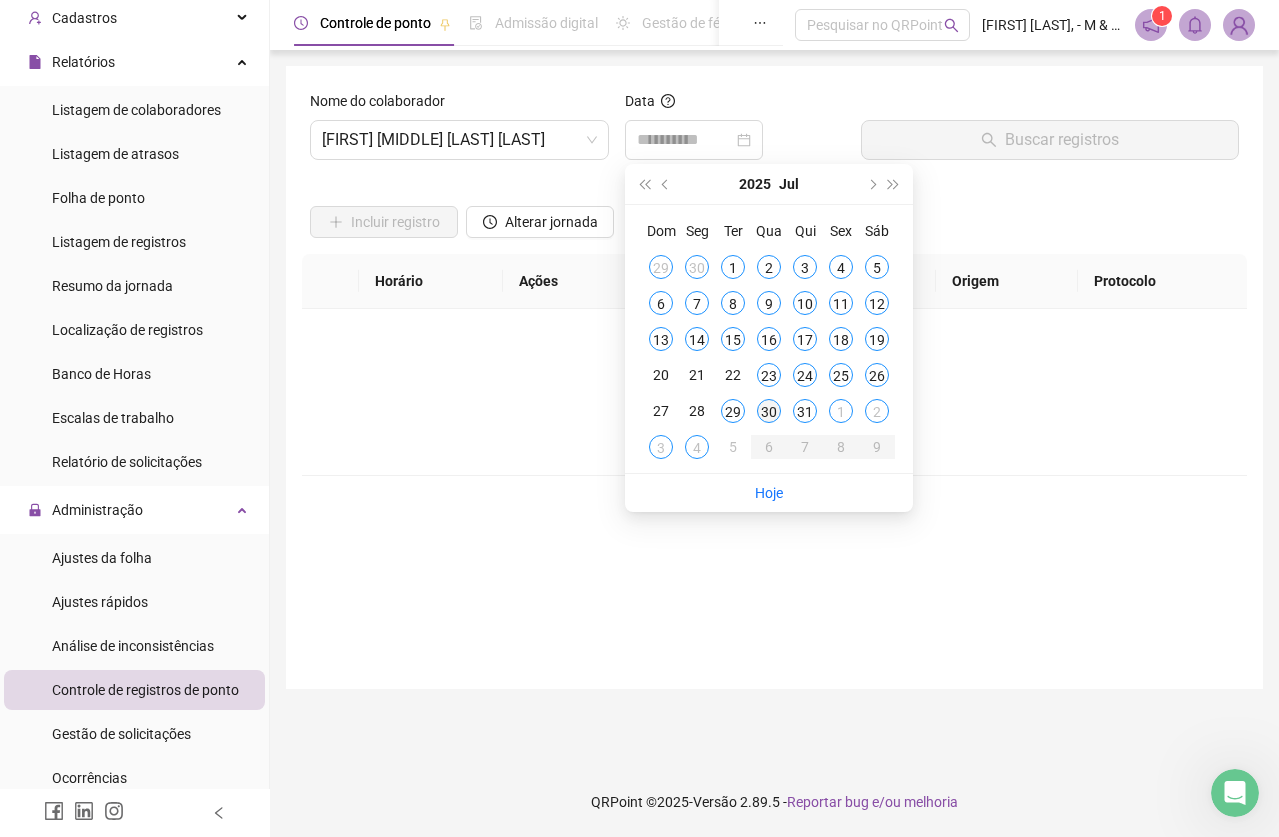 type on "**********" 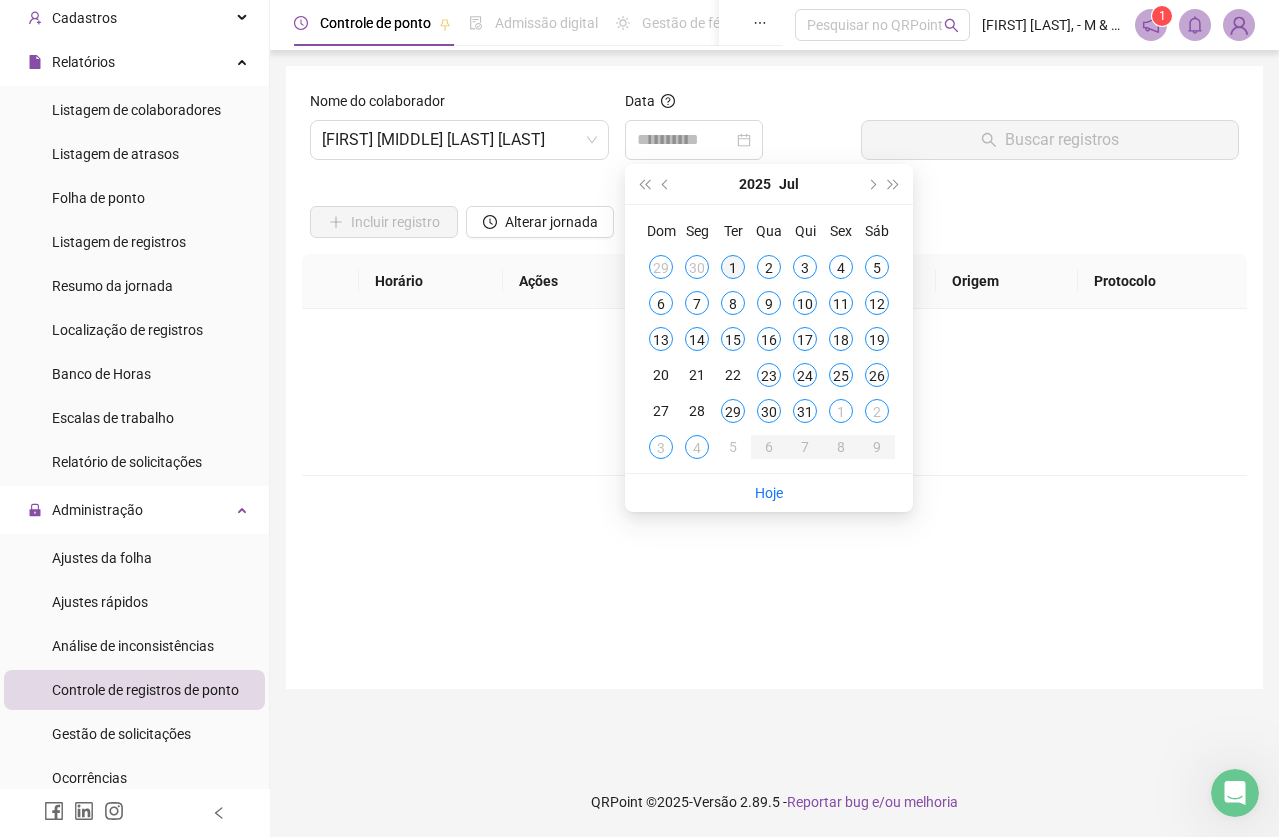 type on "**********" 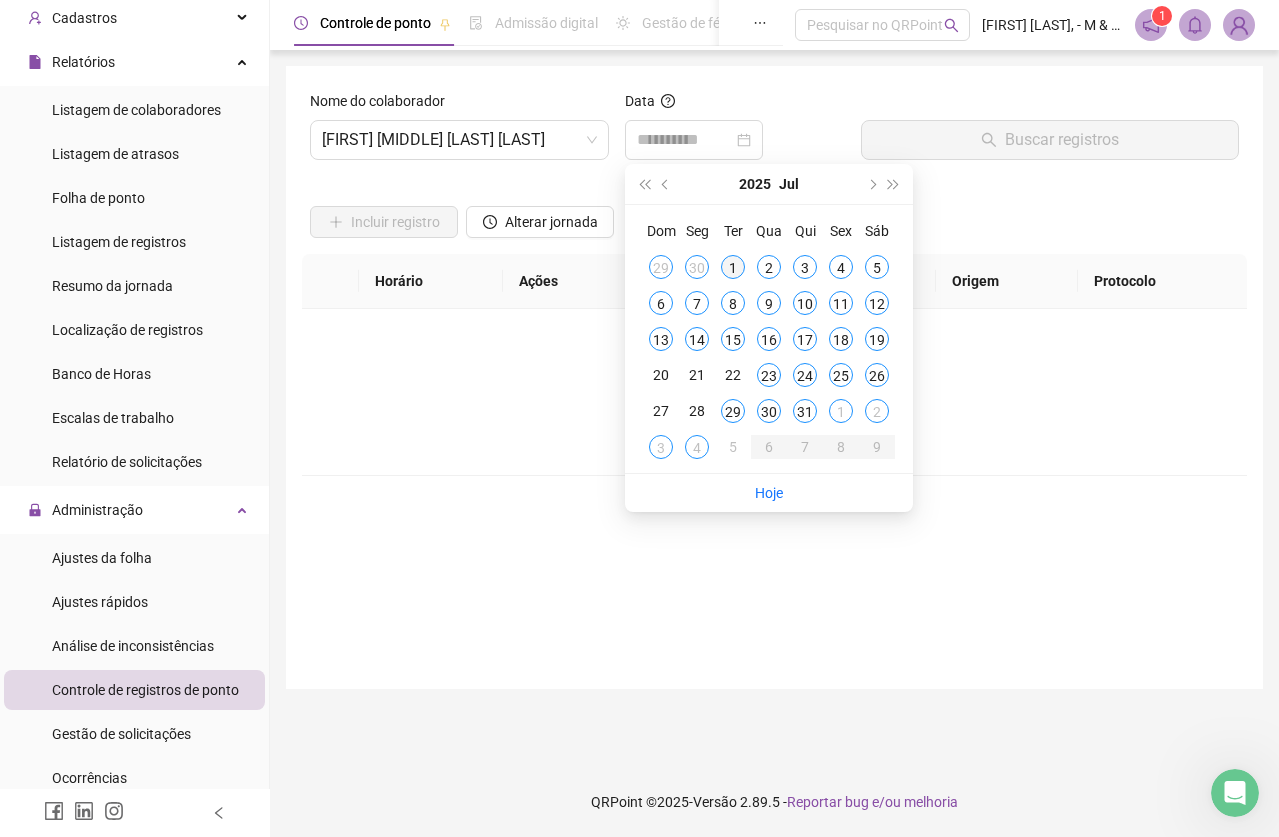 click on "1" at bounding box center [733, 267] 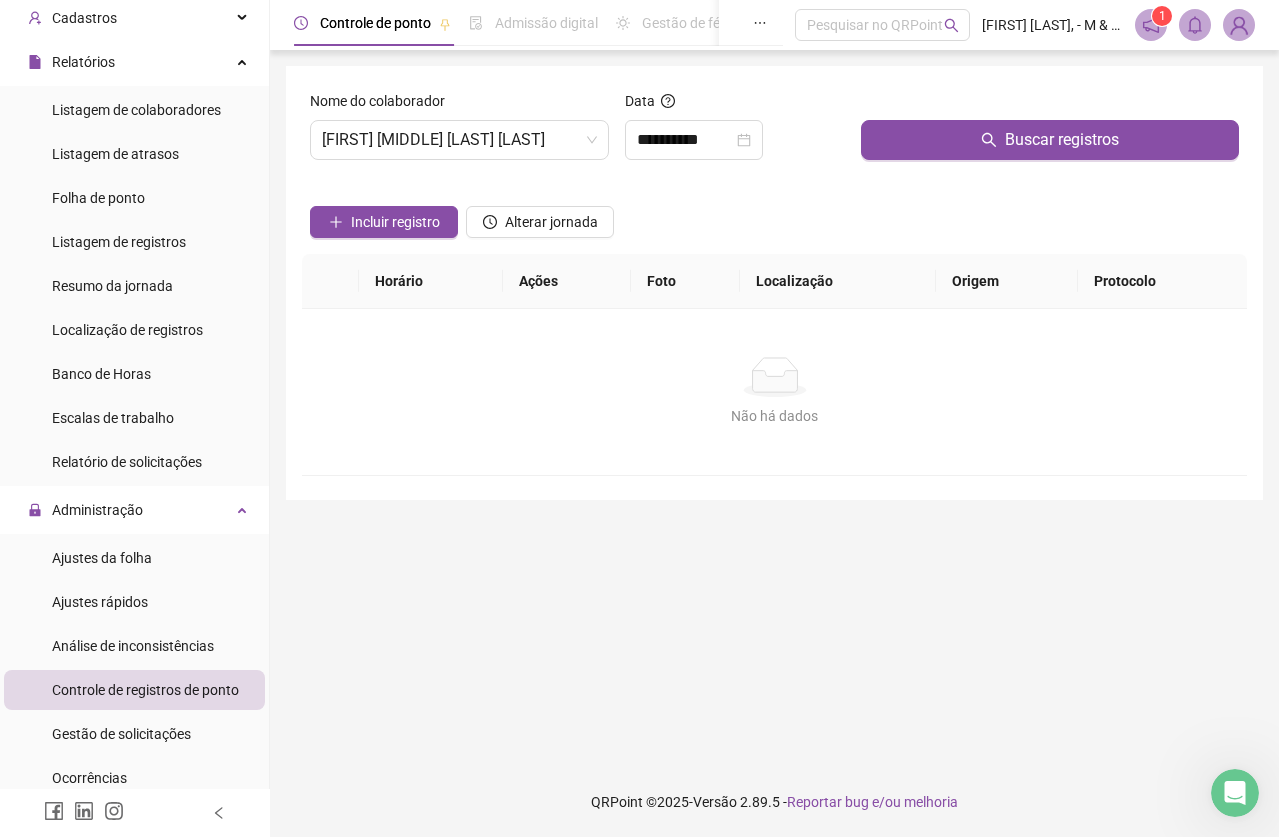 click on "Não há dados Não há dados" at bounding box center [774, 392] 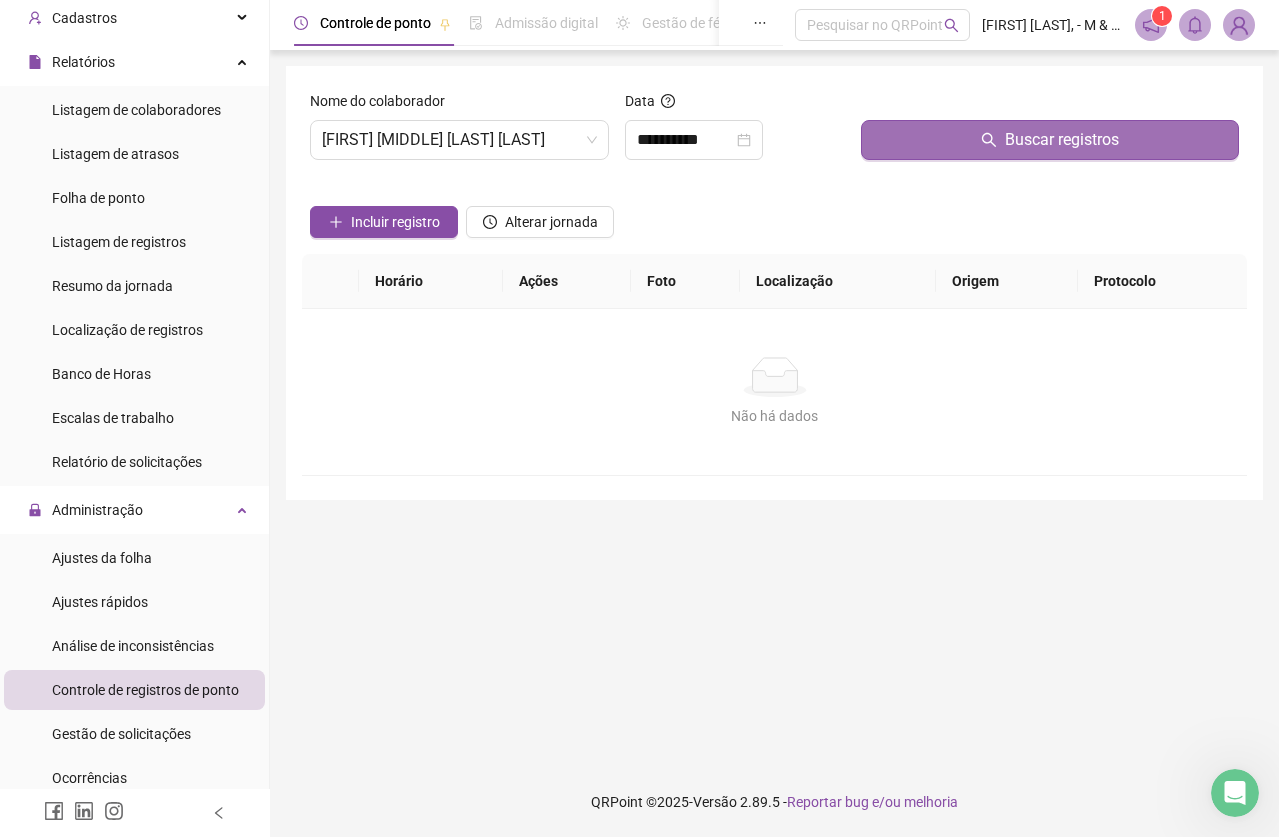 click on "Buscar registros" at bounding box center [1050, 140] 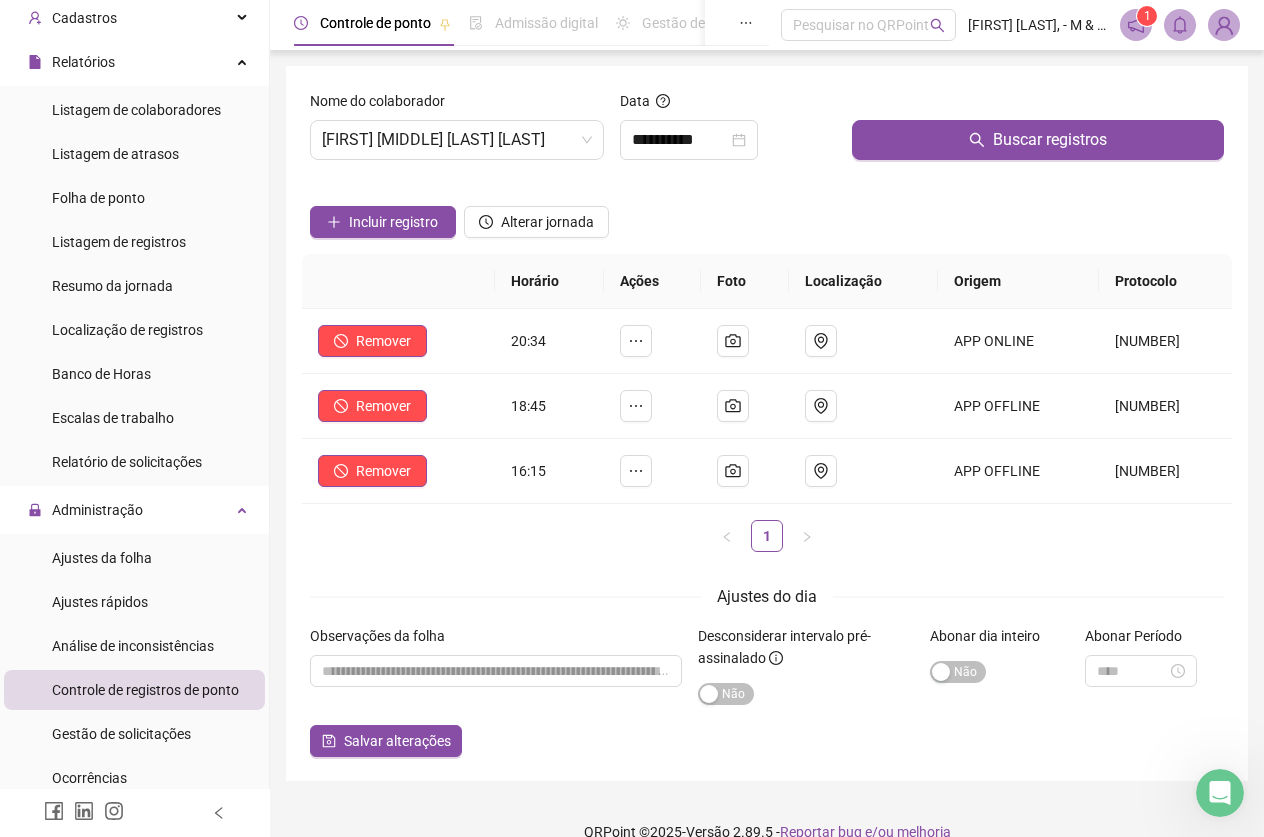 click on "Incluir registro   Alterar jornada" at bounding box center (767, 215) 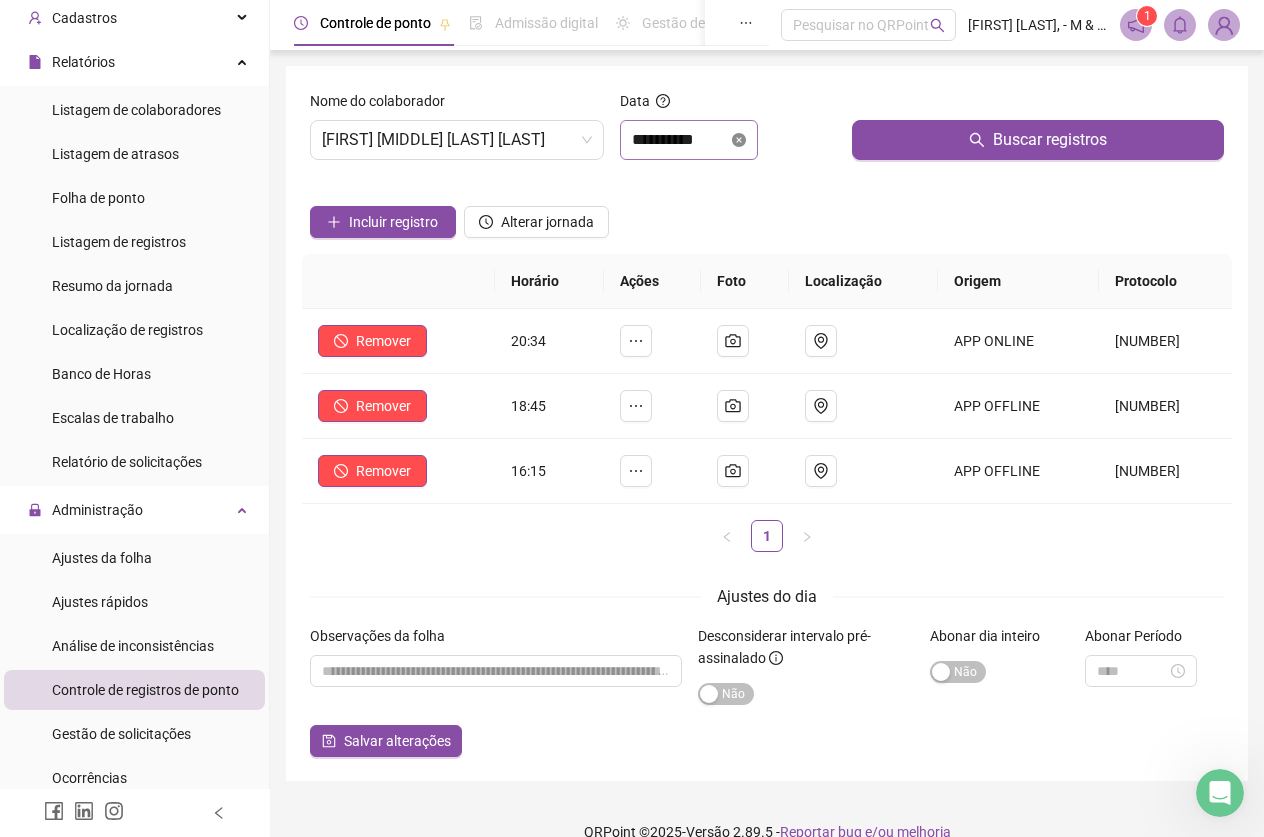 click 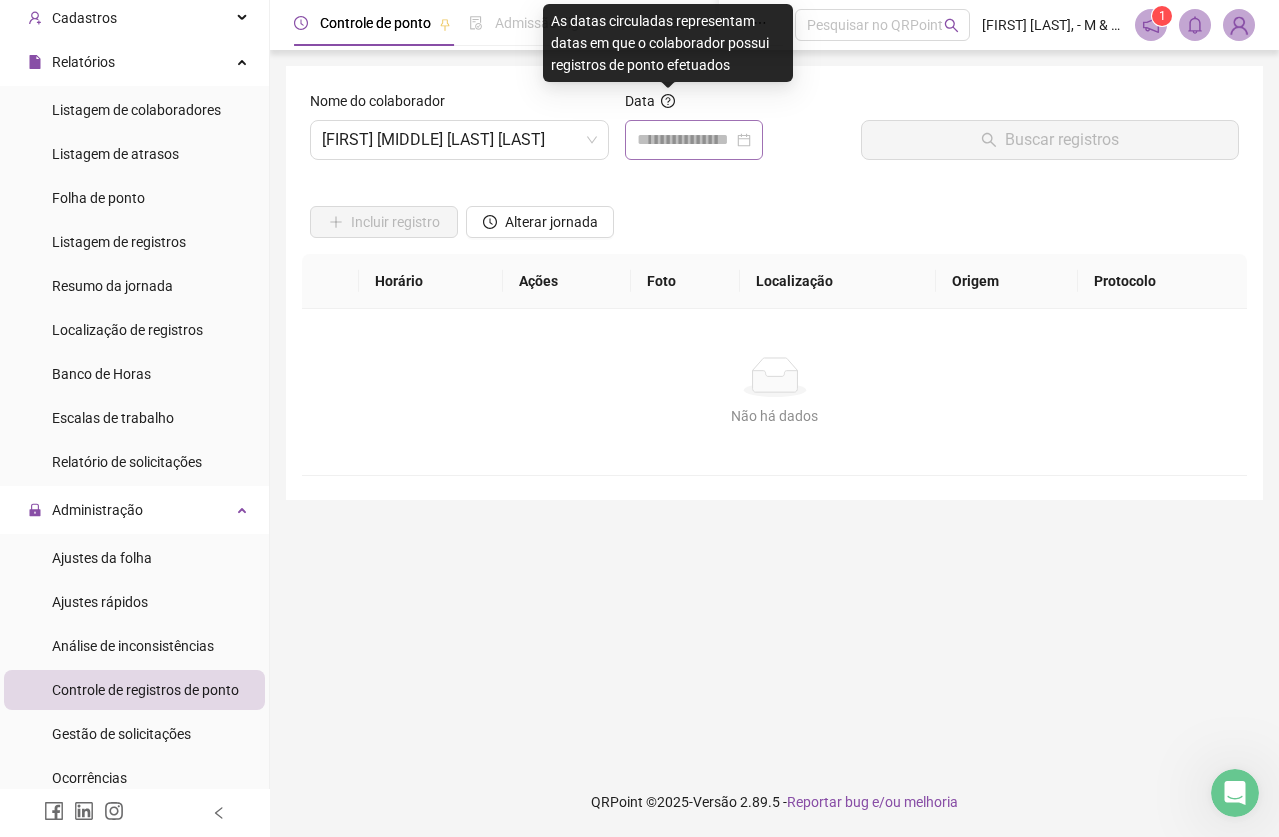 click 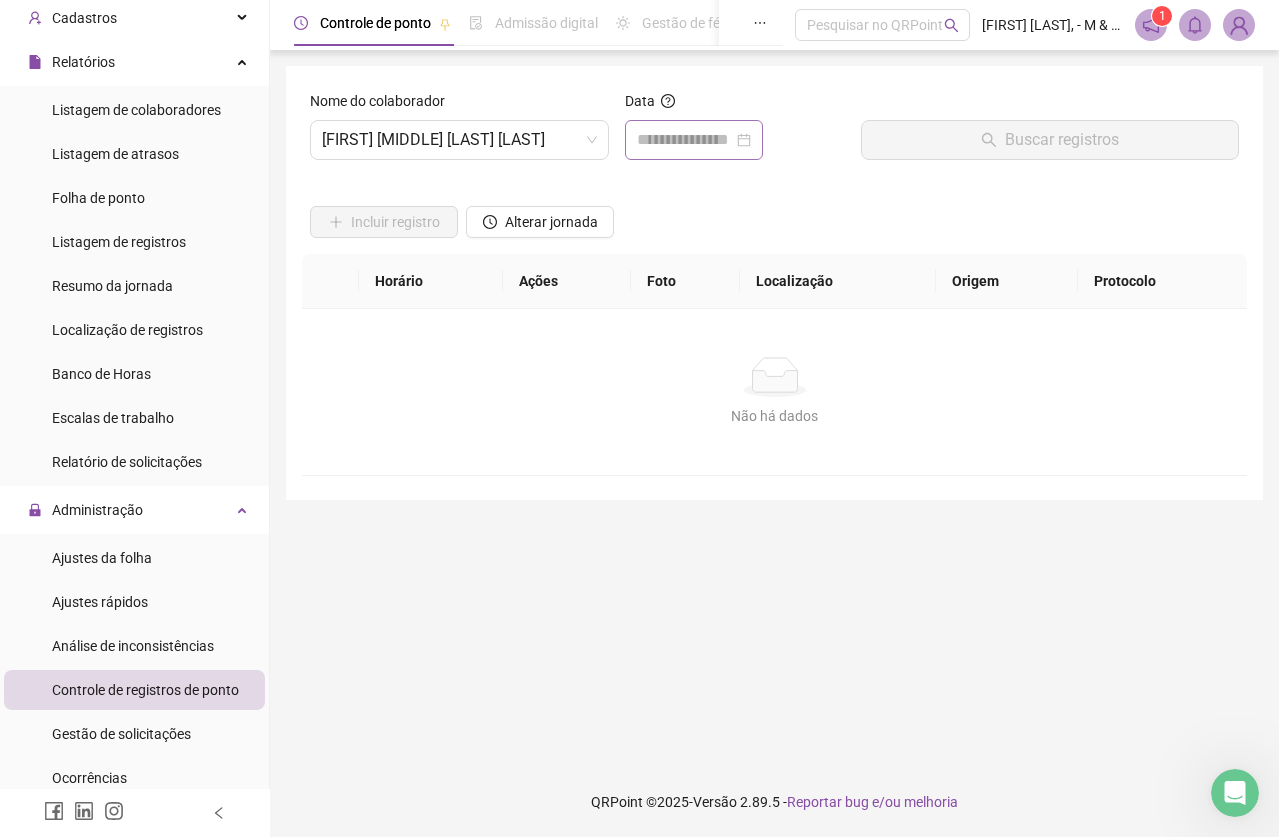 click on "Incluir registro   Alterar jornada" at bounding box center [774, 215] 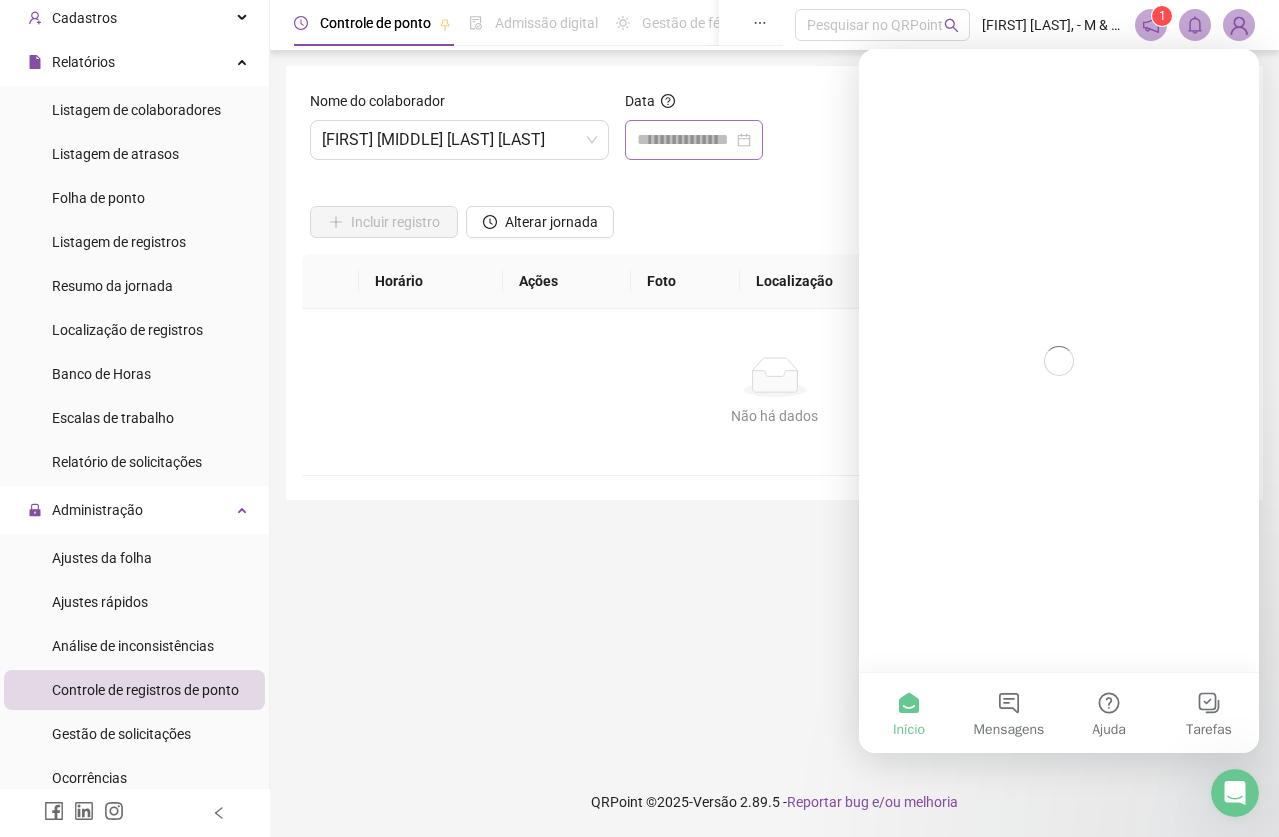 scroll, scrollTop: 0, scrollLeft: 0, axis: both 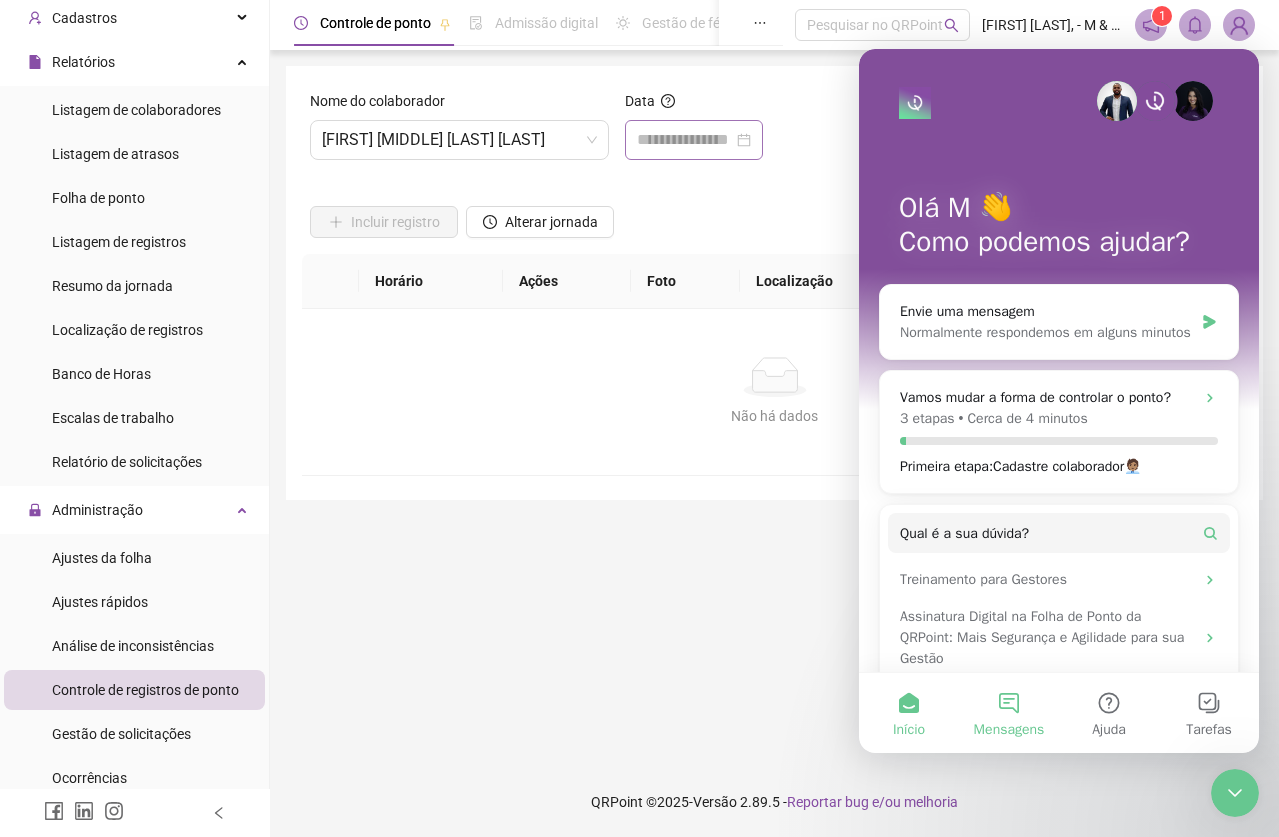 click on "Mensagens" at bounding box center [1009, 713] 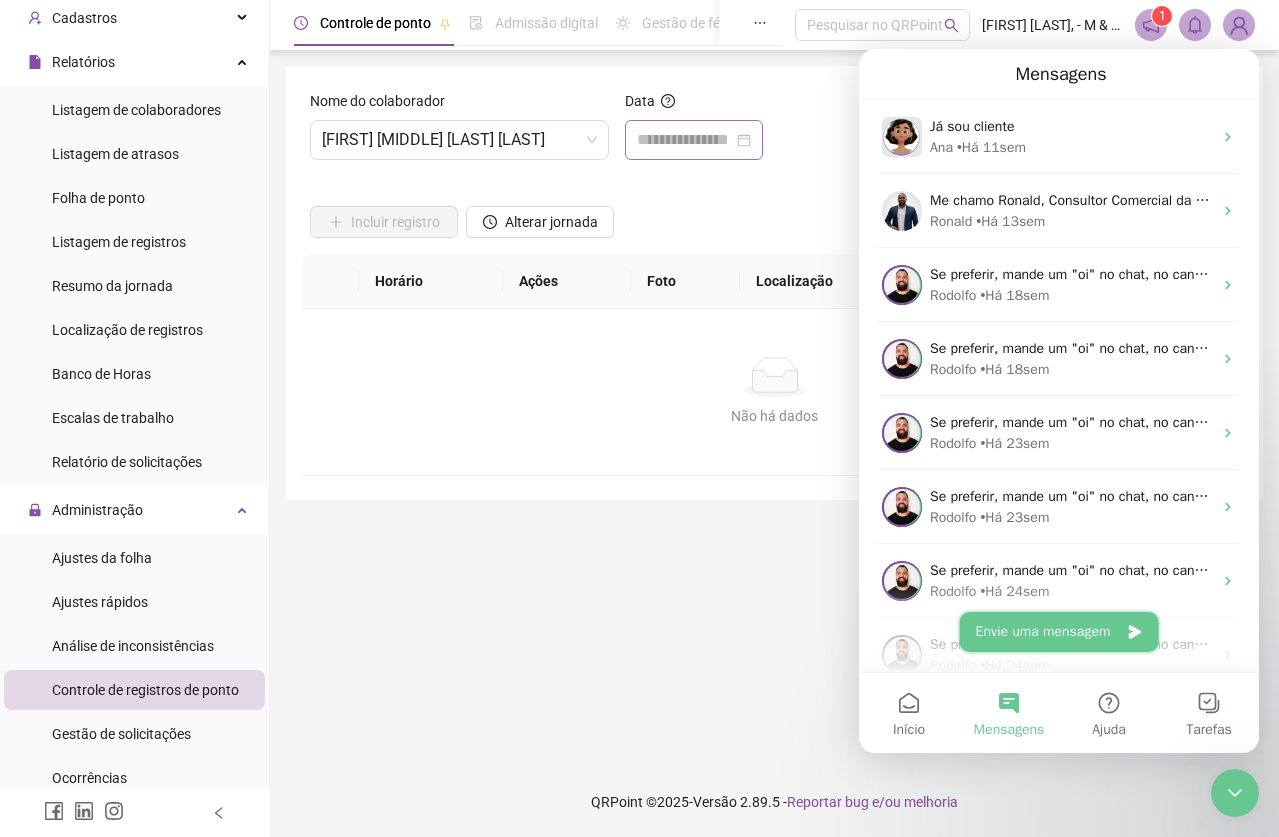 click on "Envie uma mensagem" at bounding box center [1059, 632] 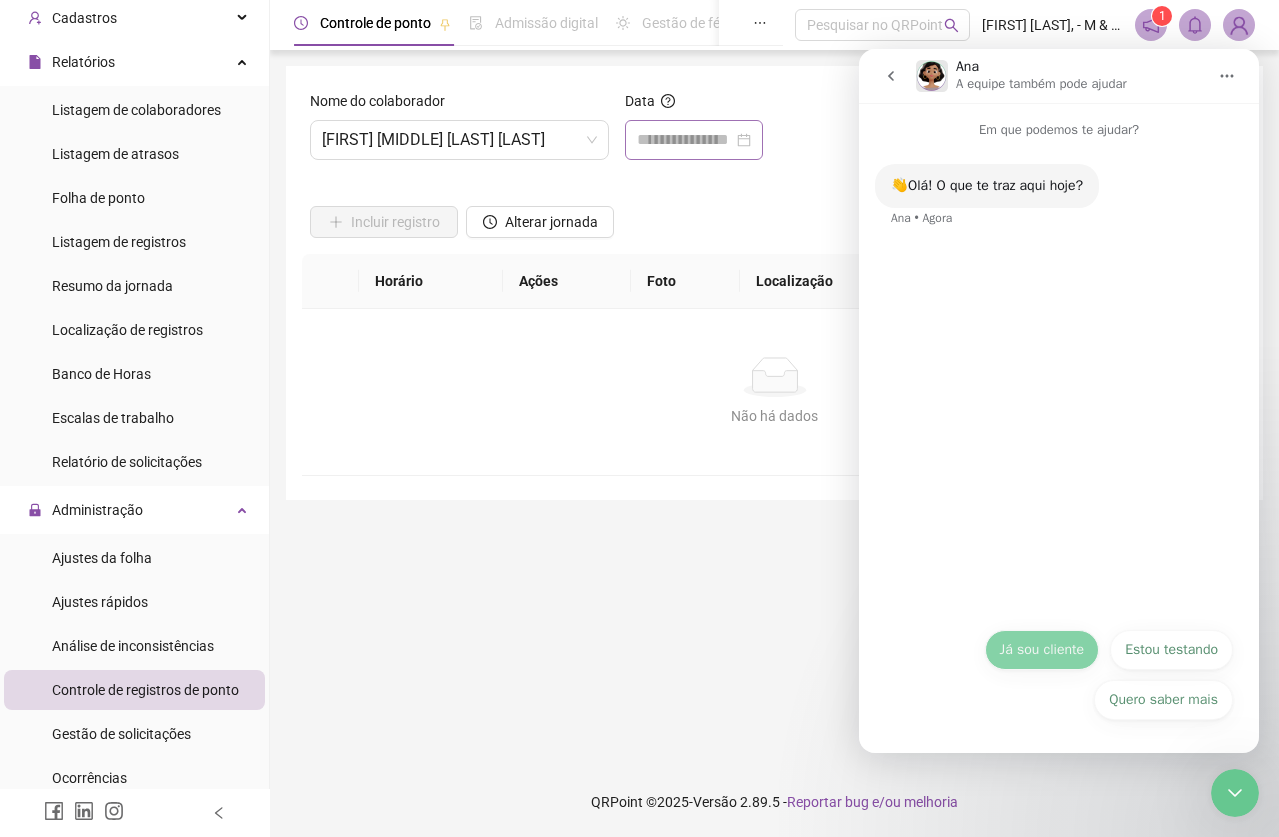click on "Já sou cliente" at bounding box center (1042, 650) 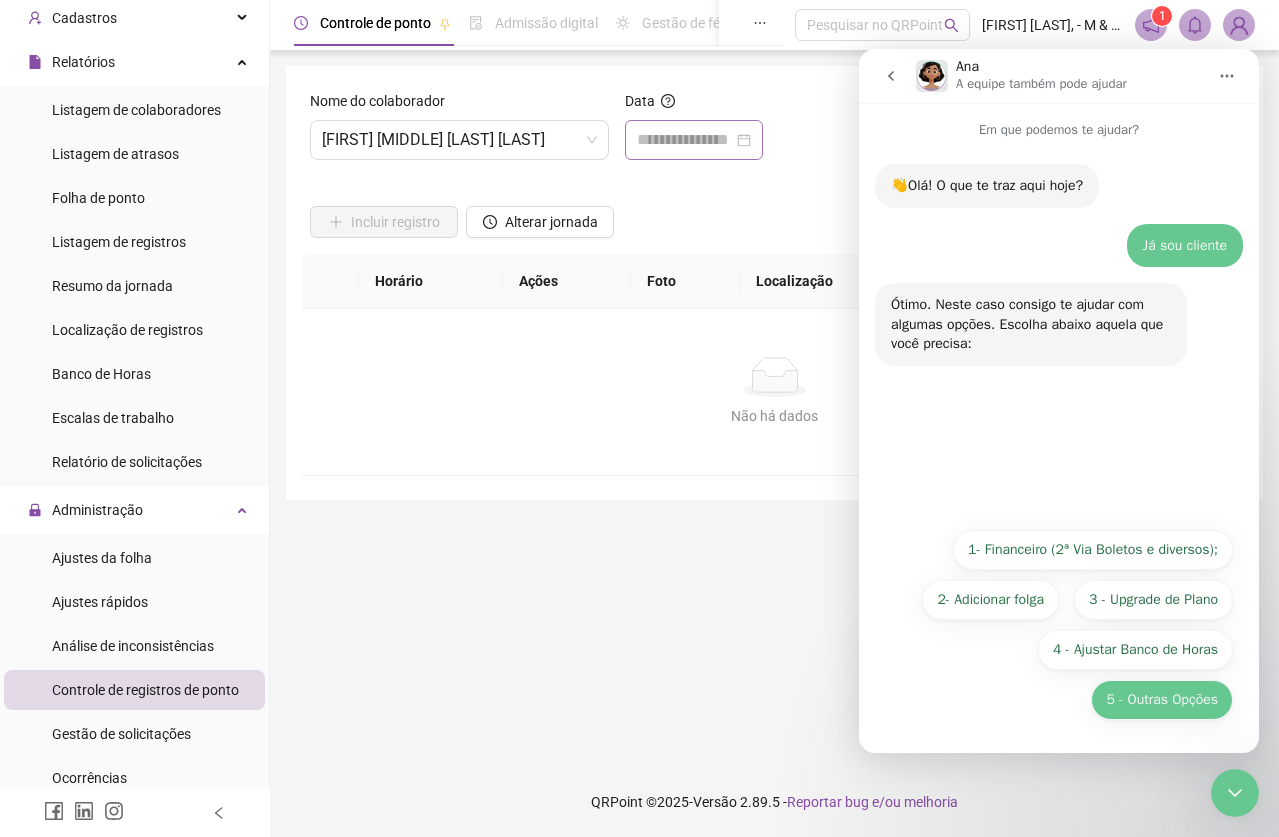 click on "5 - Outras Opções" at bounding box center [1162, 700] 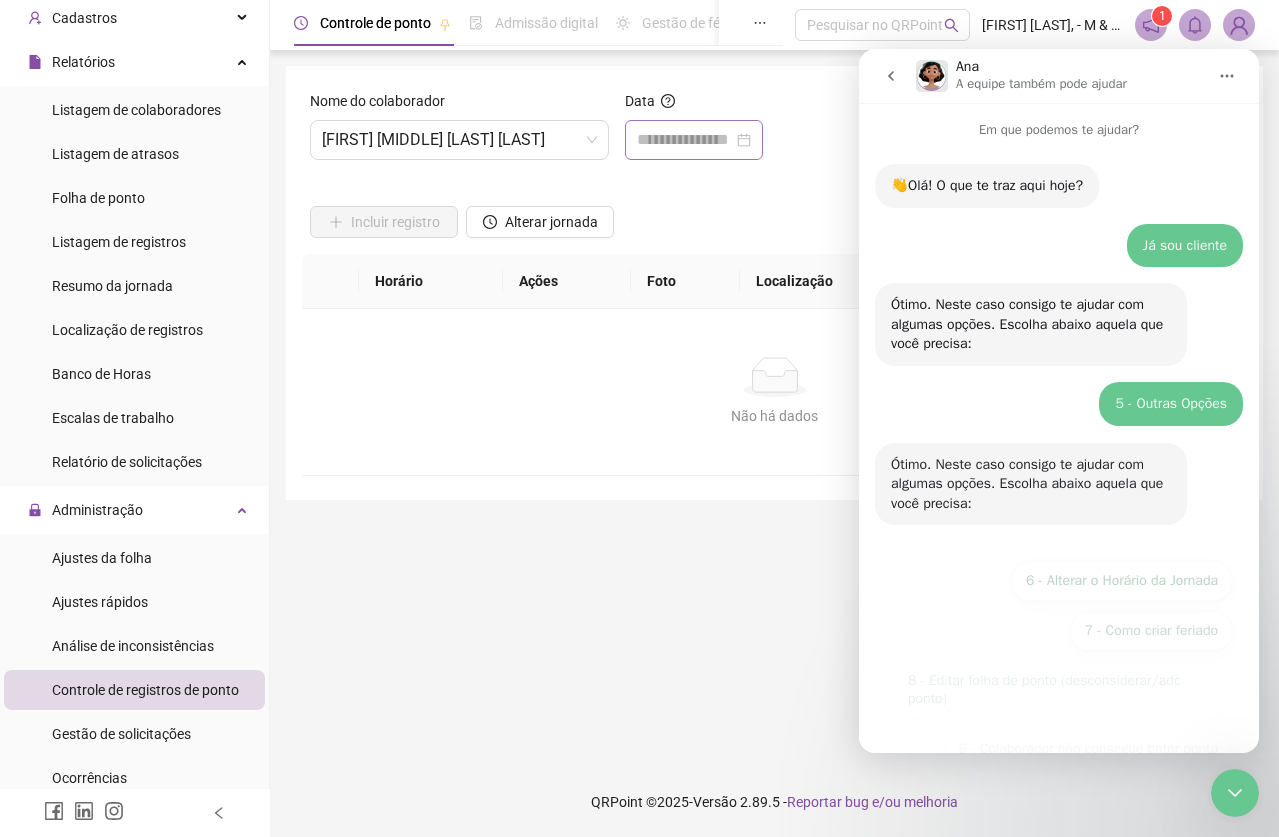 scroll, scrollTop: 99, scrollLeft: 0, axis: vertical 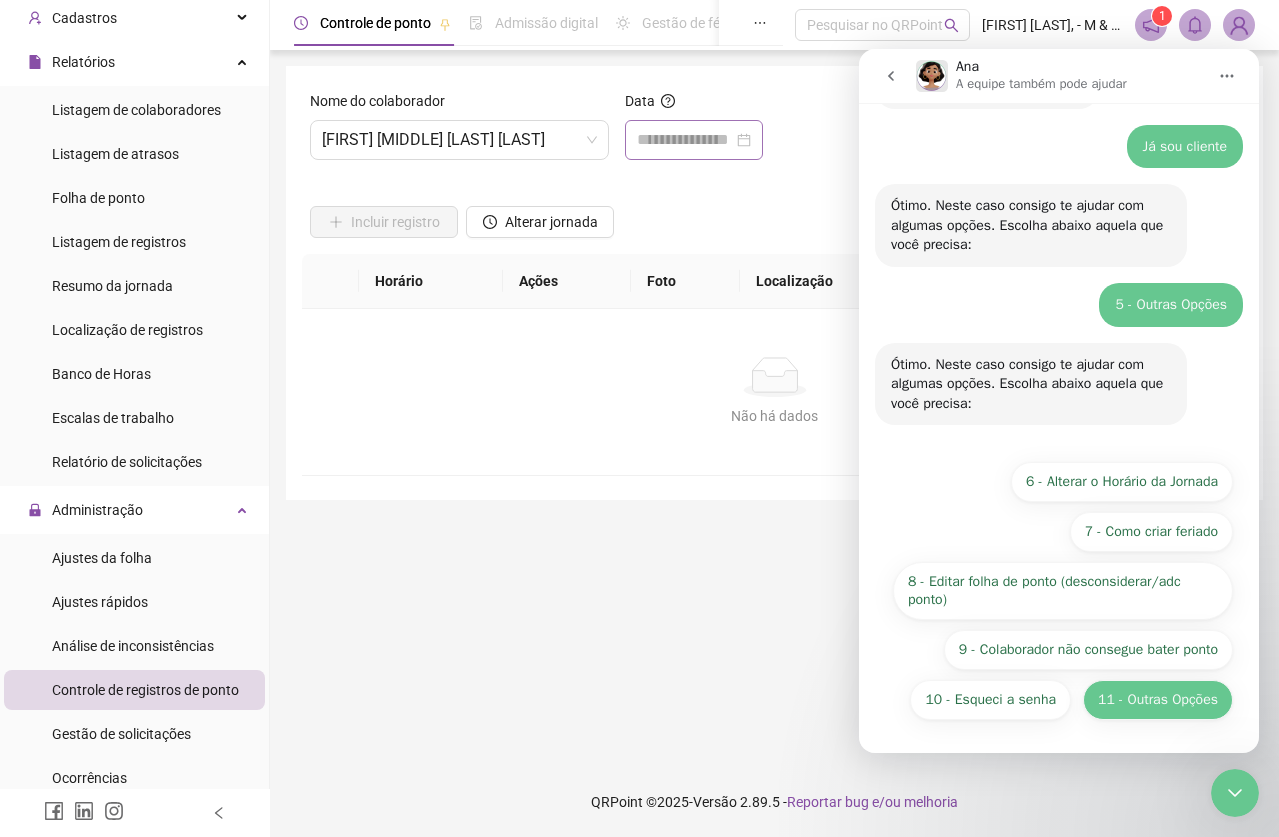 click on "11 - Outras Opções" at bounding box center (1158, 700) 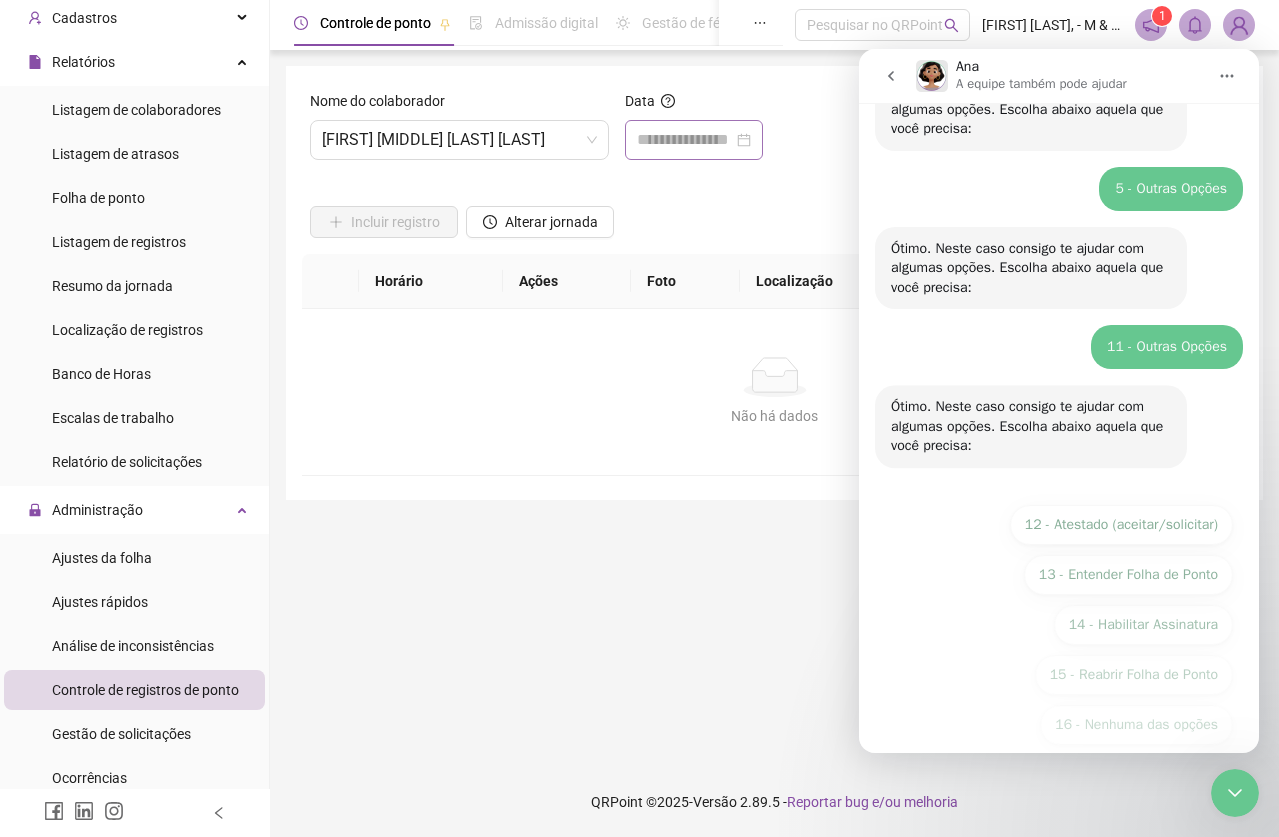 scroll, scrollTop: 240, scrollLeft: 0, axis: vertical 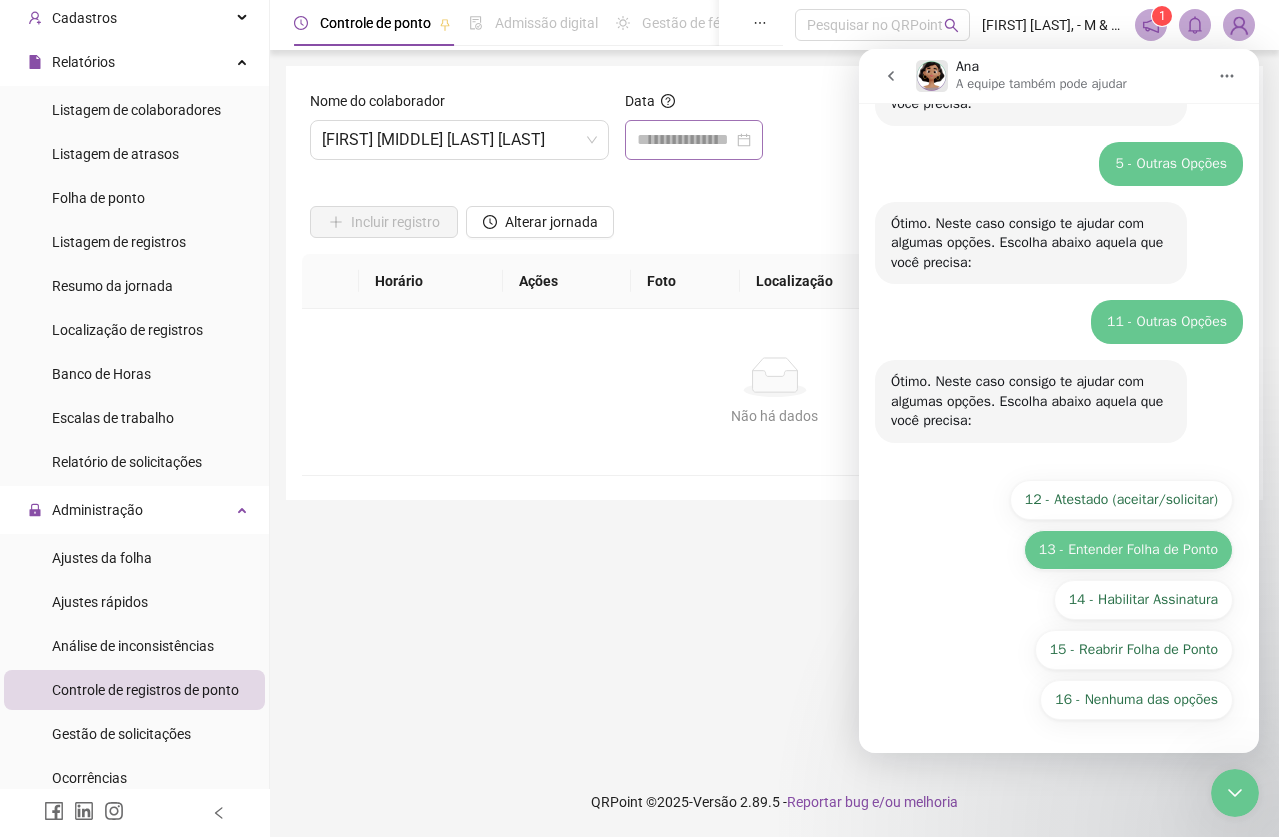 click on "13 - Entender Folha de Ponto" at bounding box center (1128, 550) 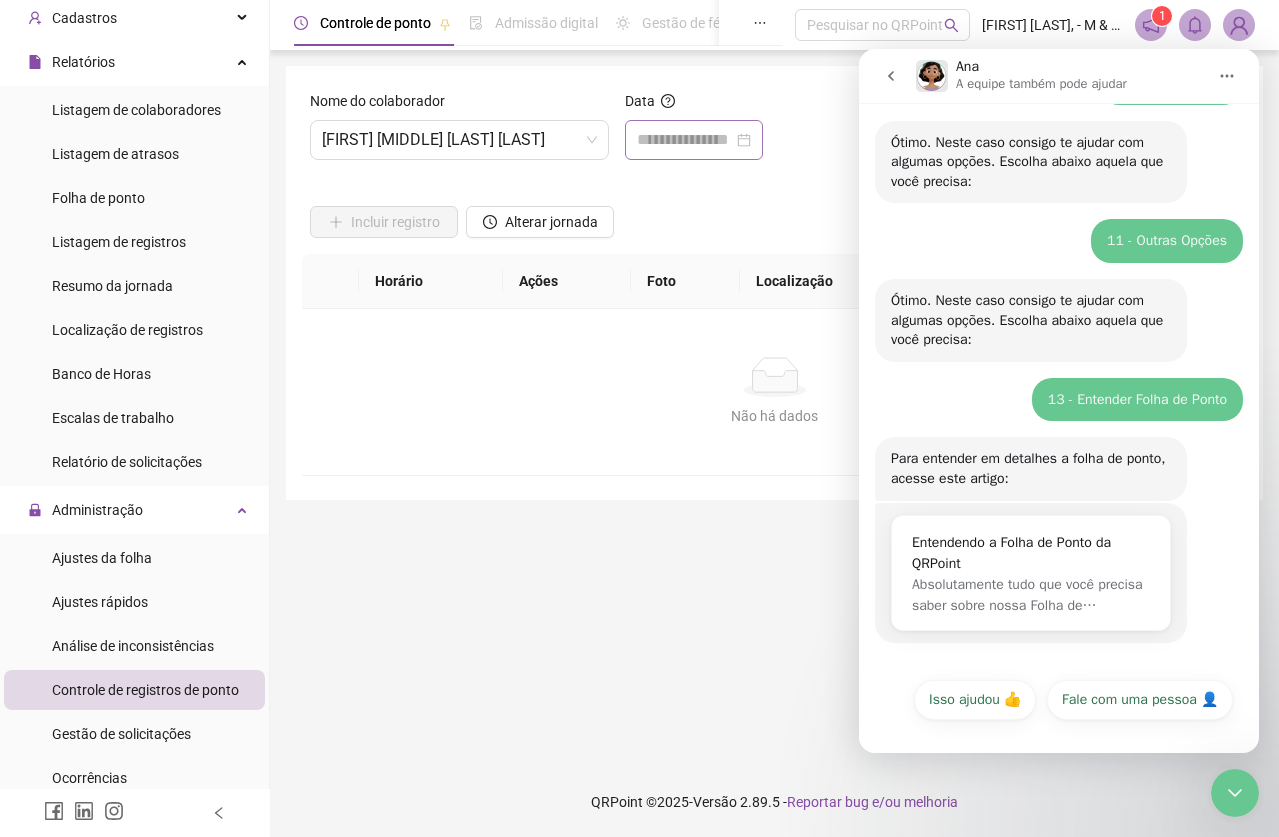 scroll, scrollTop: 323, scrollLeft: 0, axis: vertical 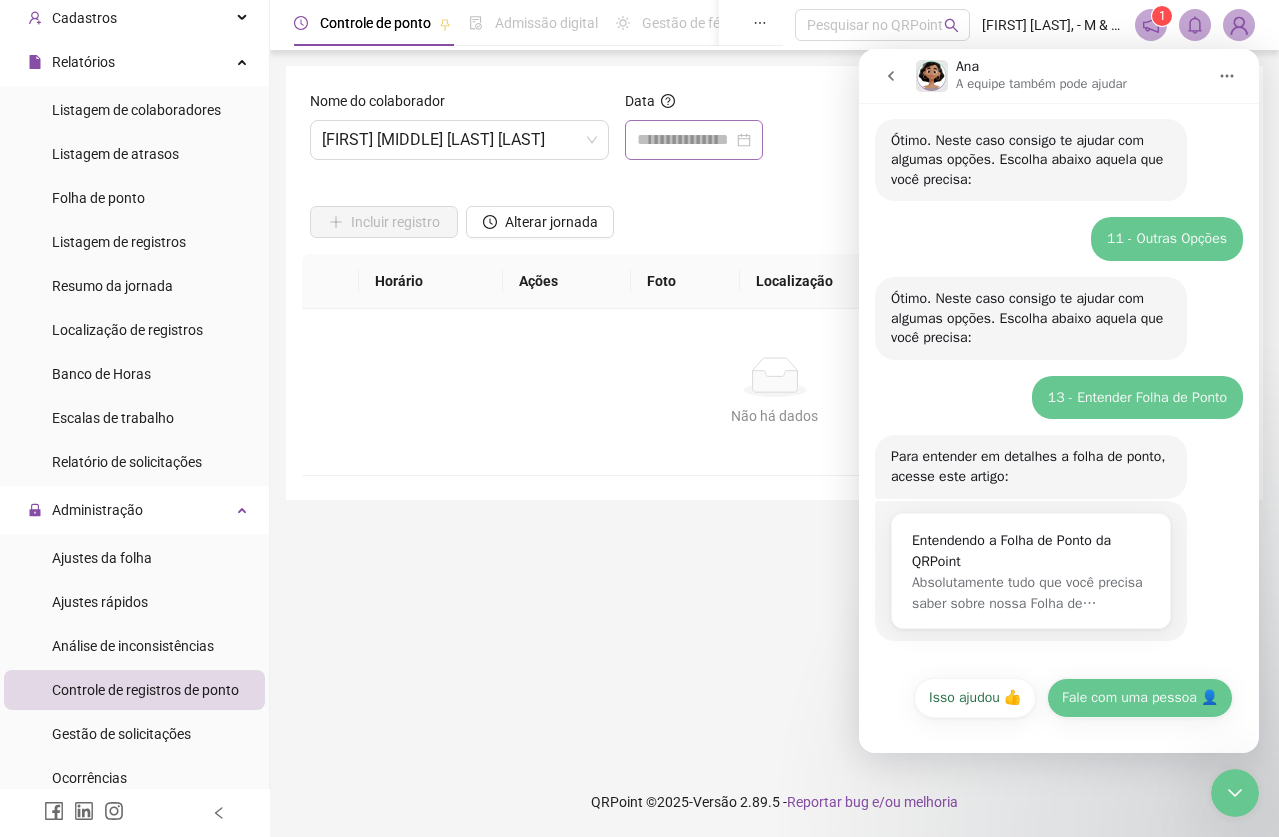 click on "Fale com uma pessoa 👤" at bounding box center (1140, 698) 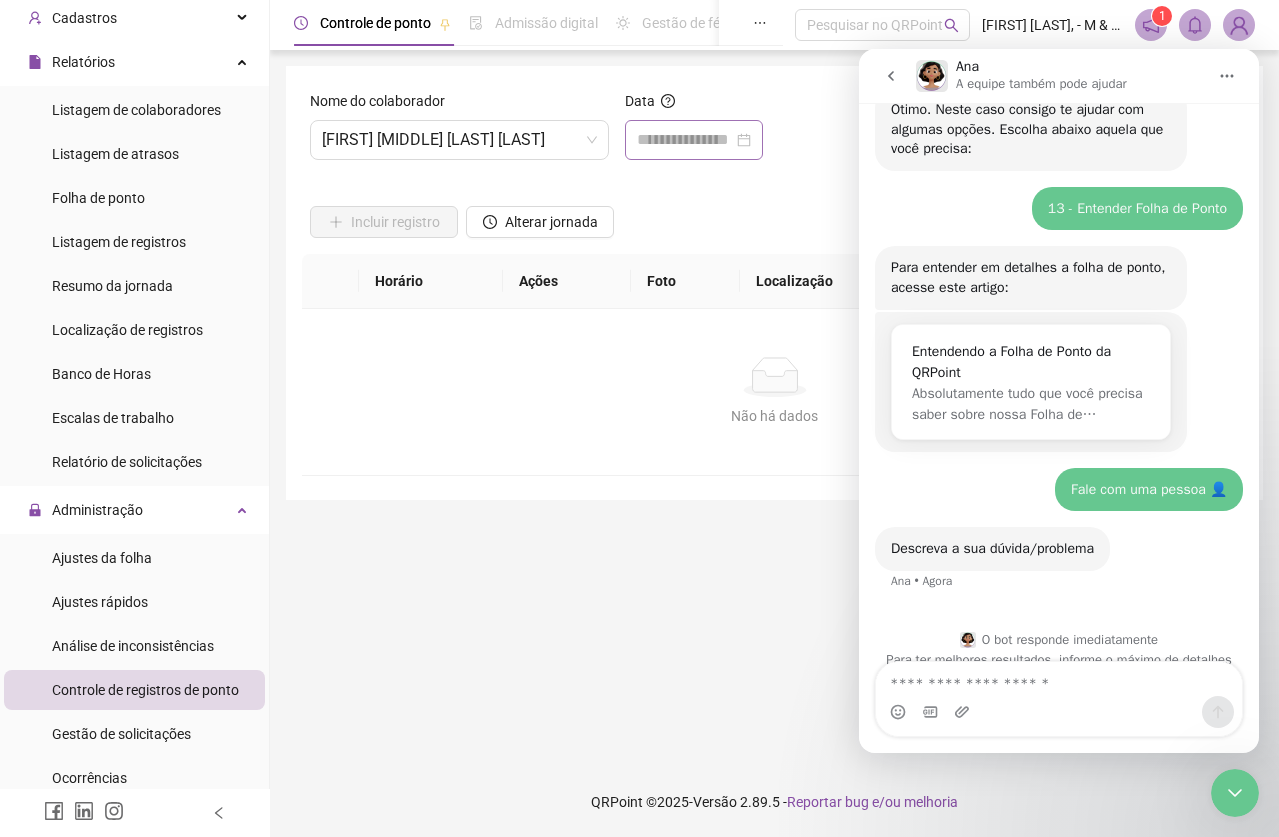 scroll, scrollTop: 553, scrollLeft: 0, axis: vertical 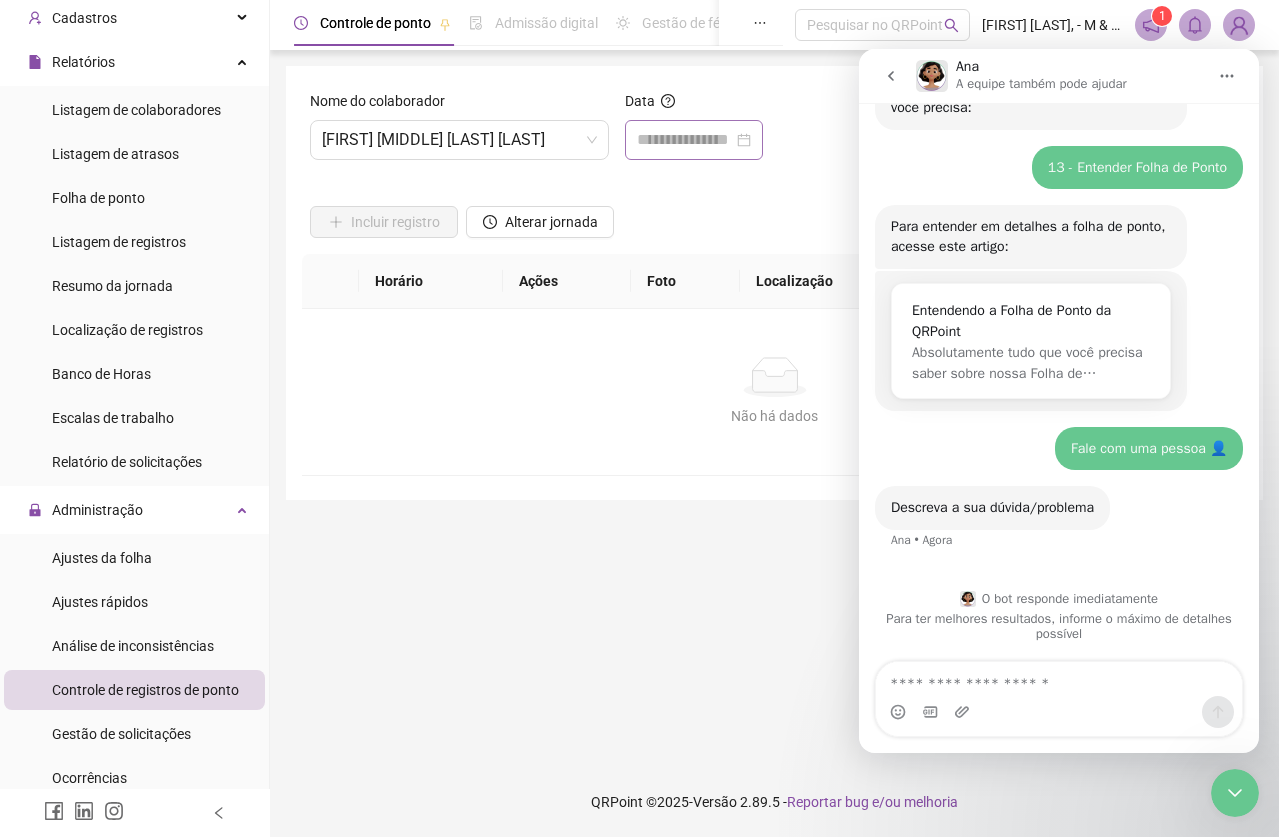 click at bounding box center [1059, 679] 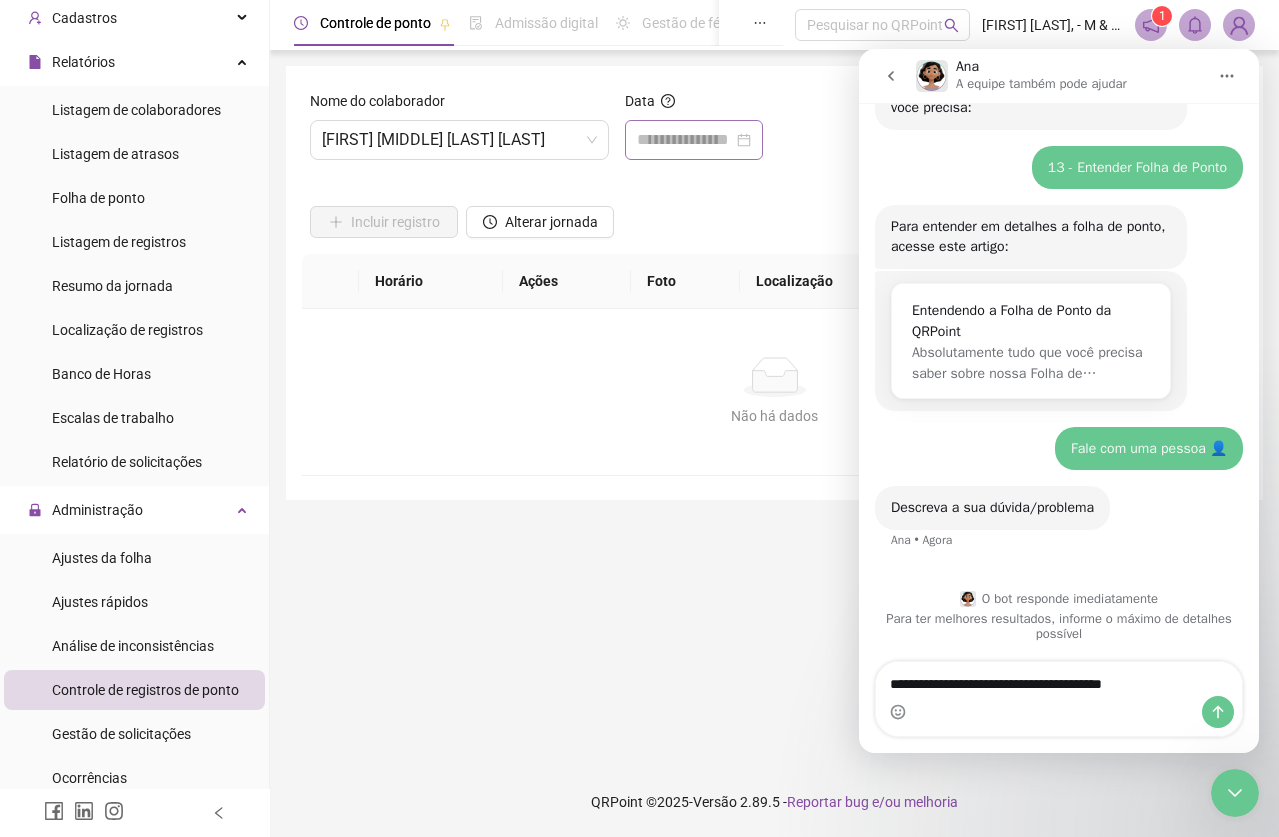 type on "**********" 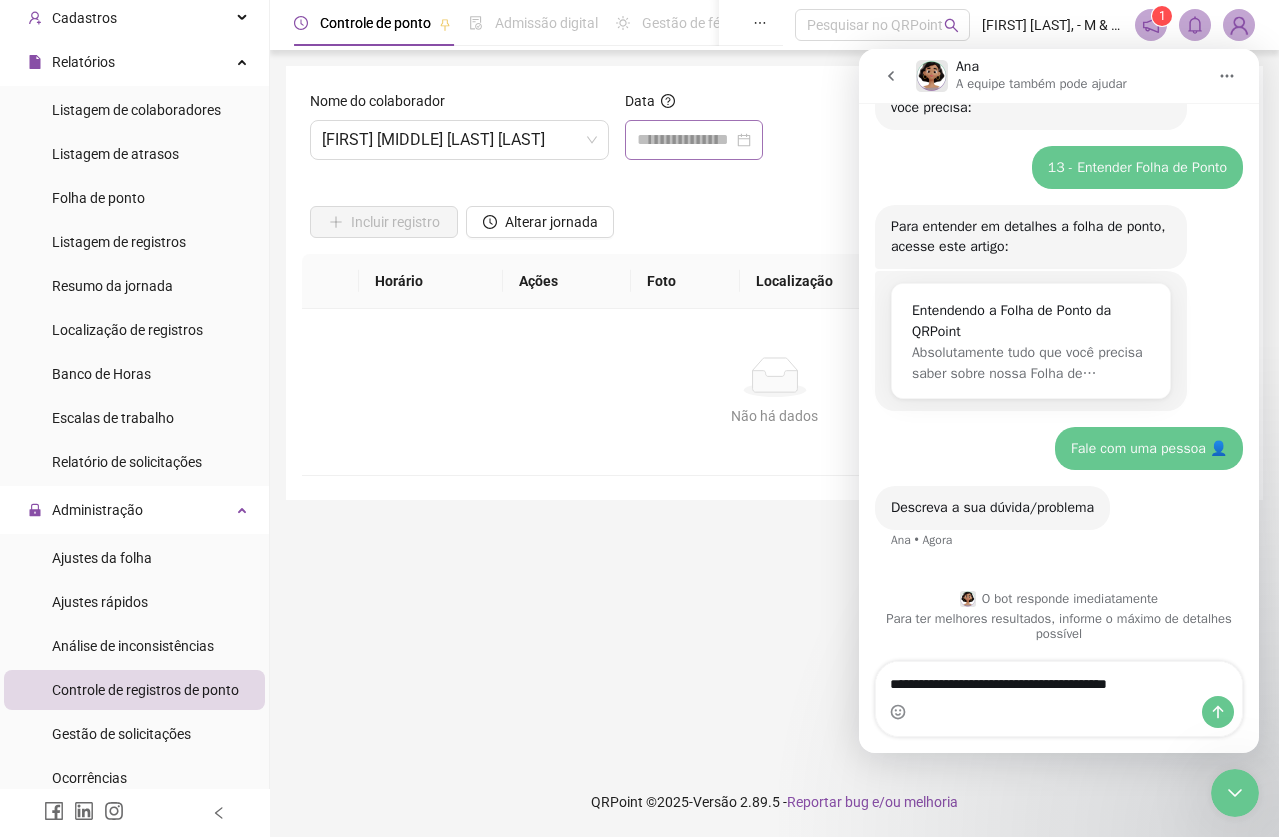 type 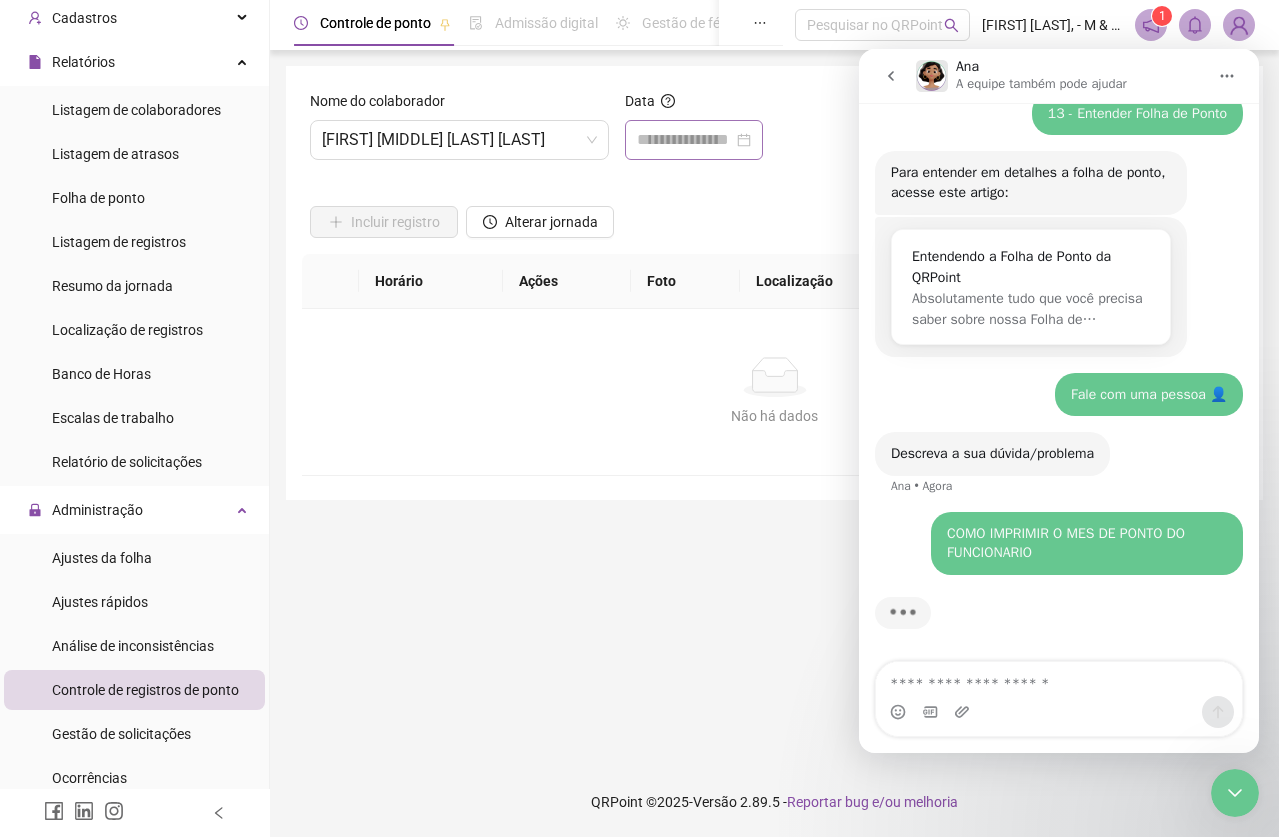 scroll, scrollTop: 632, scrollLeft: 0, axis: vertical 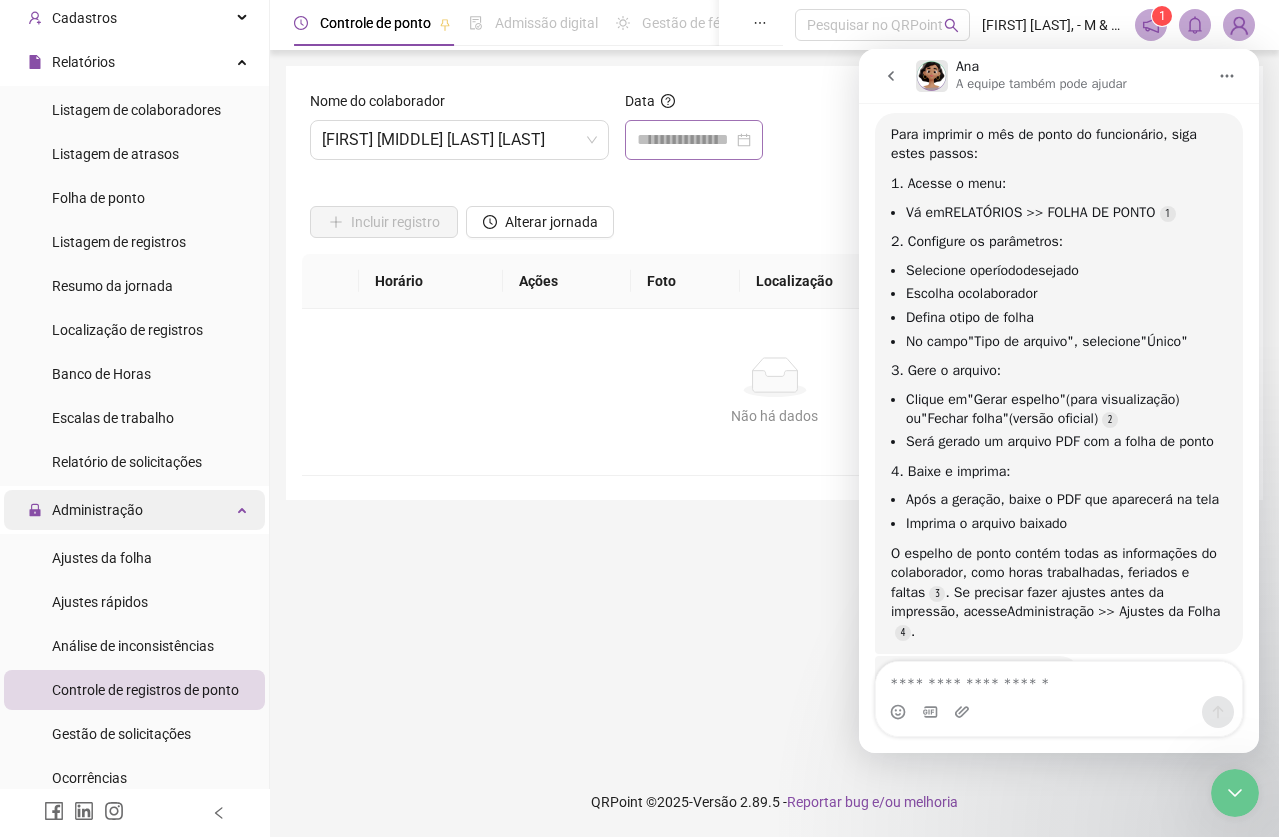 click on "Administração" at bounding box center (134, 510) 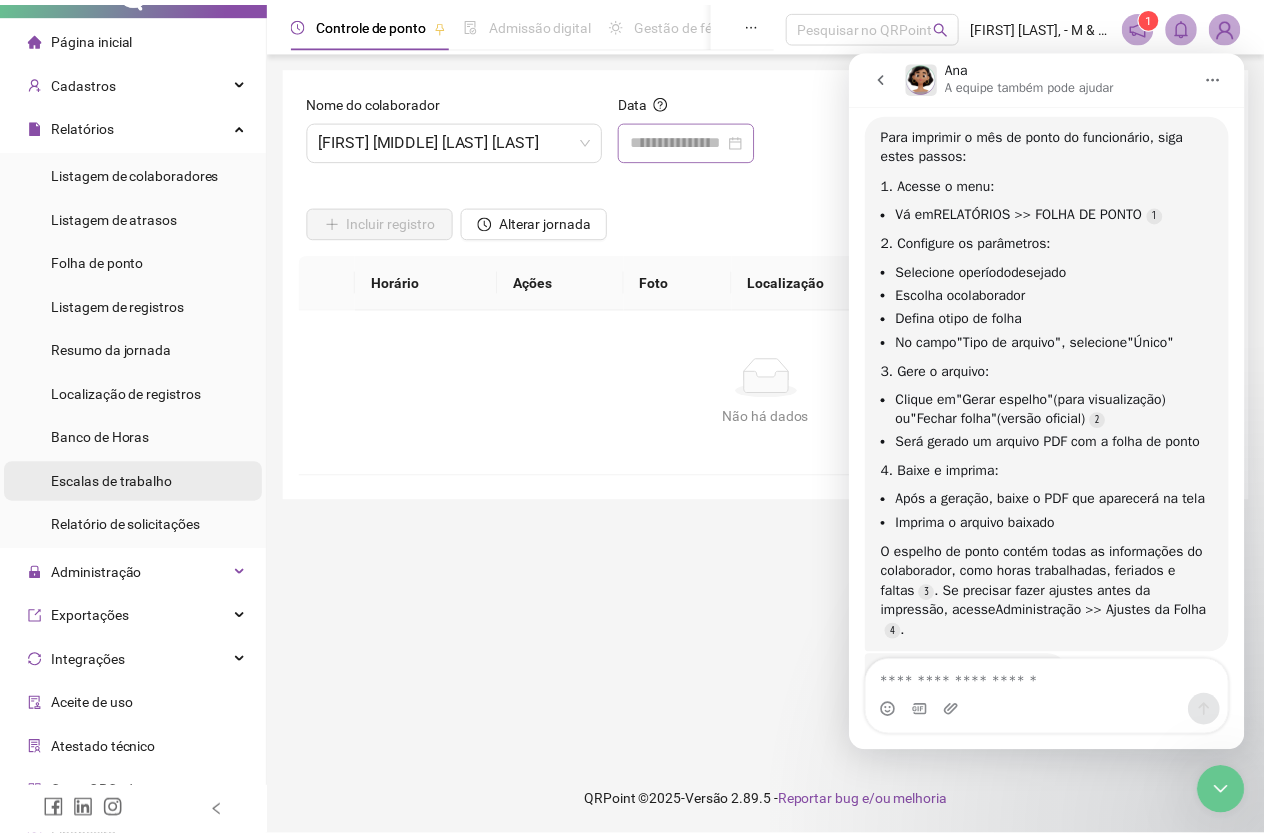 scroll, scrollTop: 0, scrollLeft: 0, axis: both 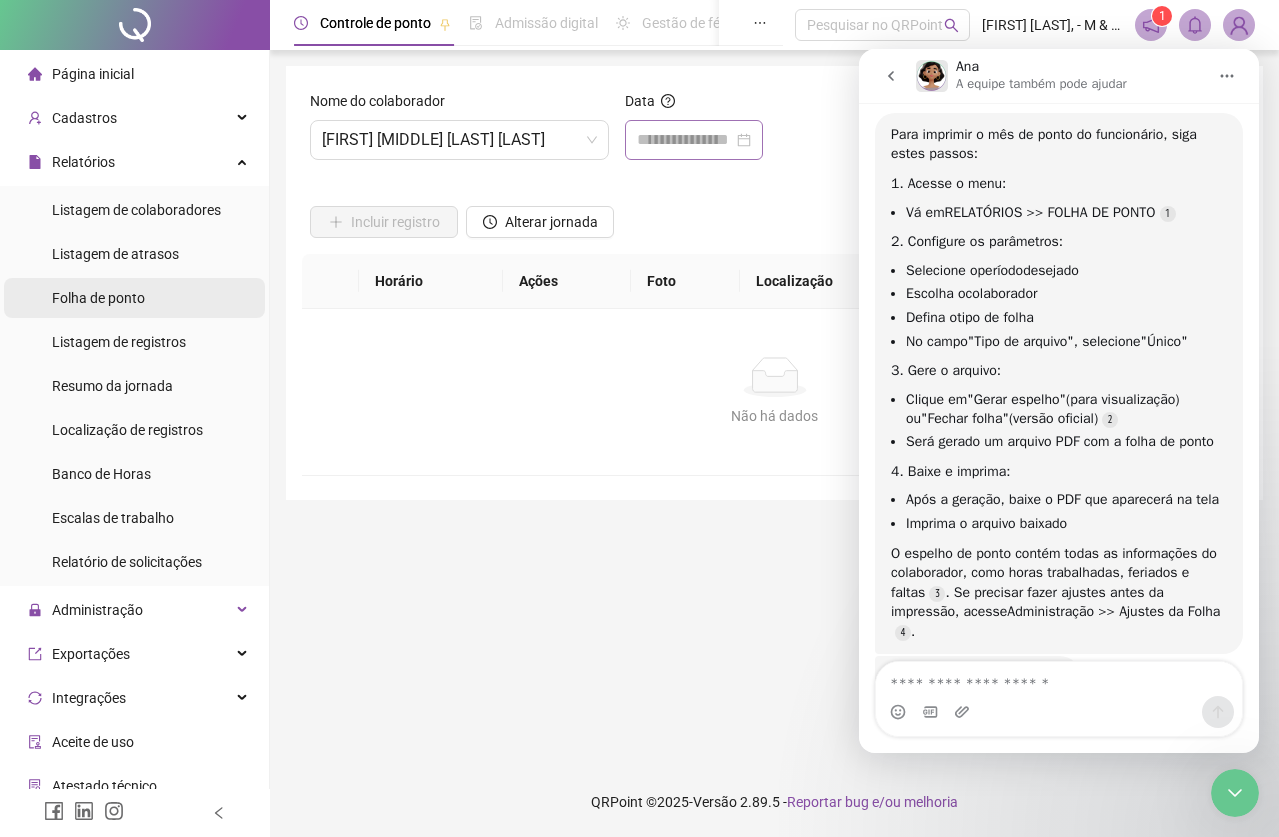 click on "Folha de ponto" at bounding box center [98, 298] 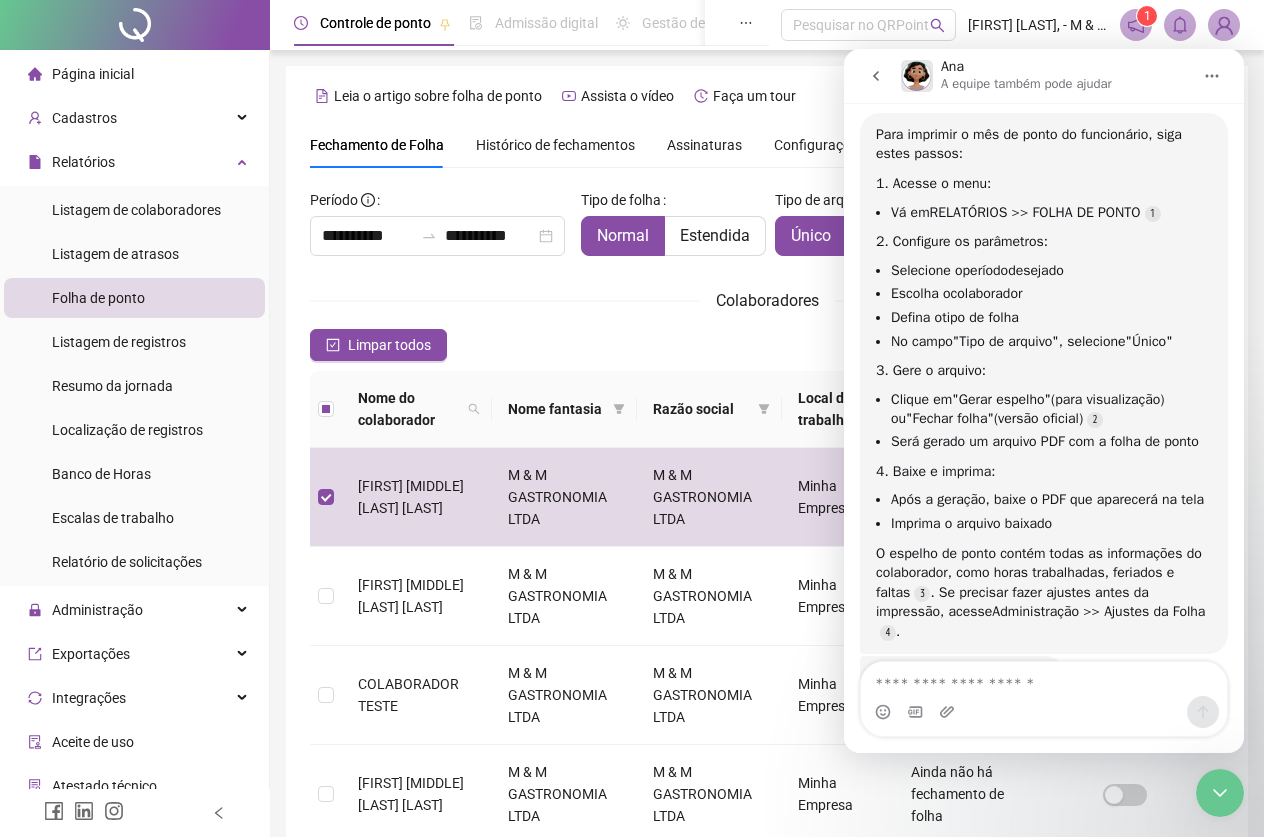 click 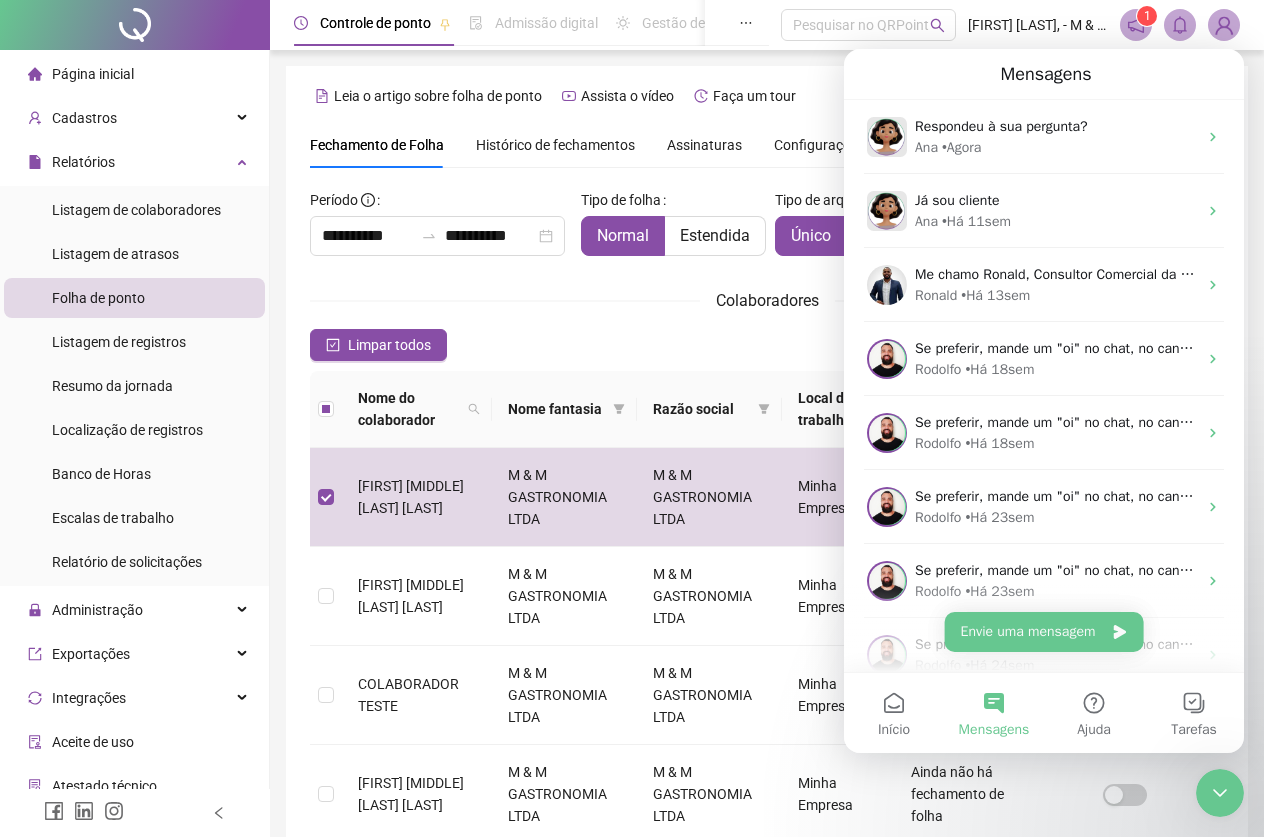 scroll, scrollTop: 1010, scrollLeft: 0, axis: vertical 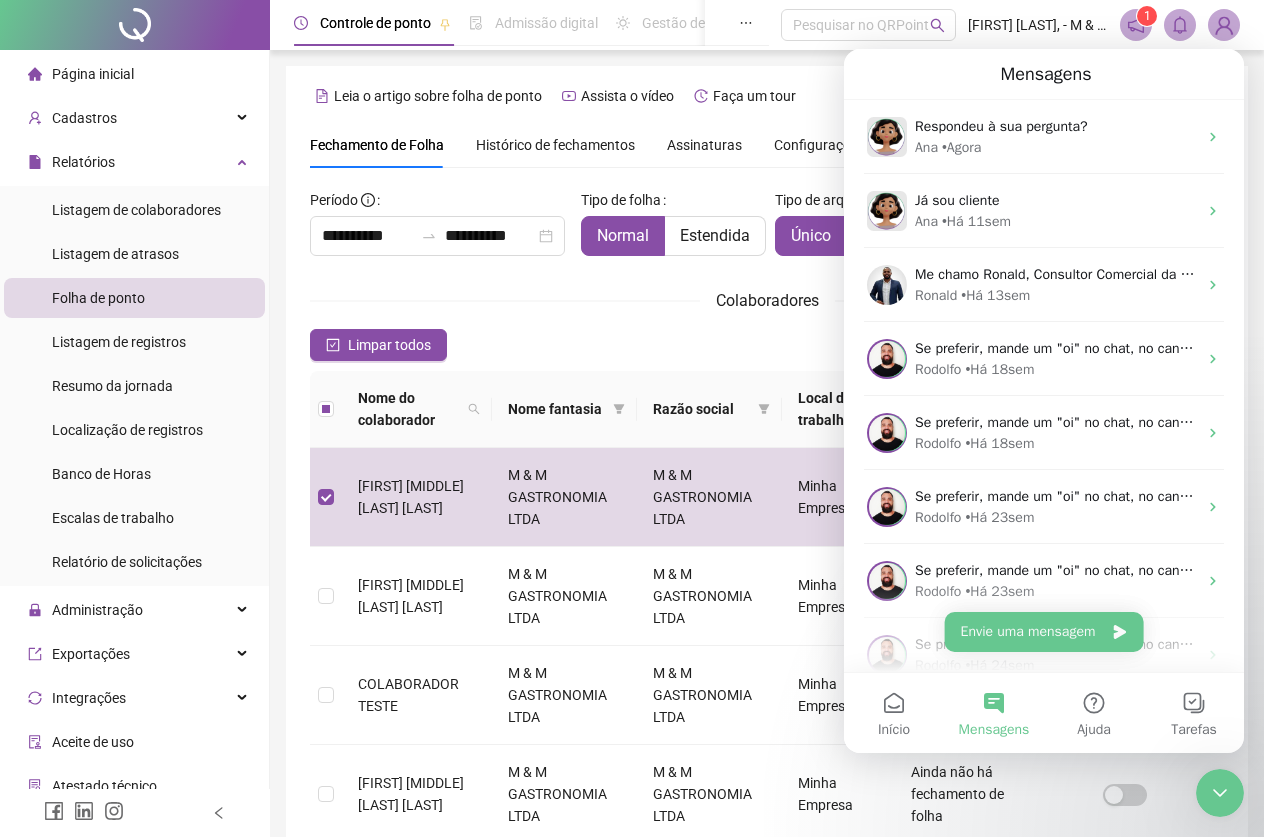 click on "**********" at bounding box center (767, 744) 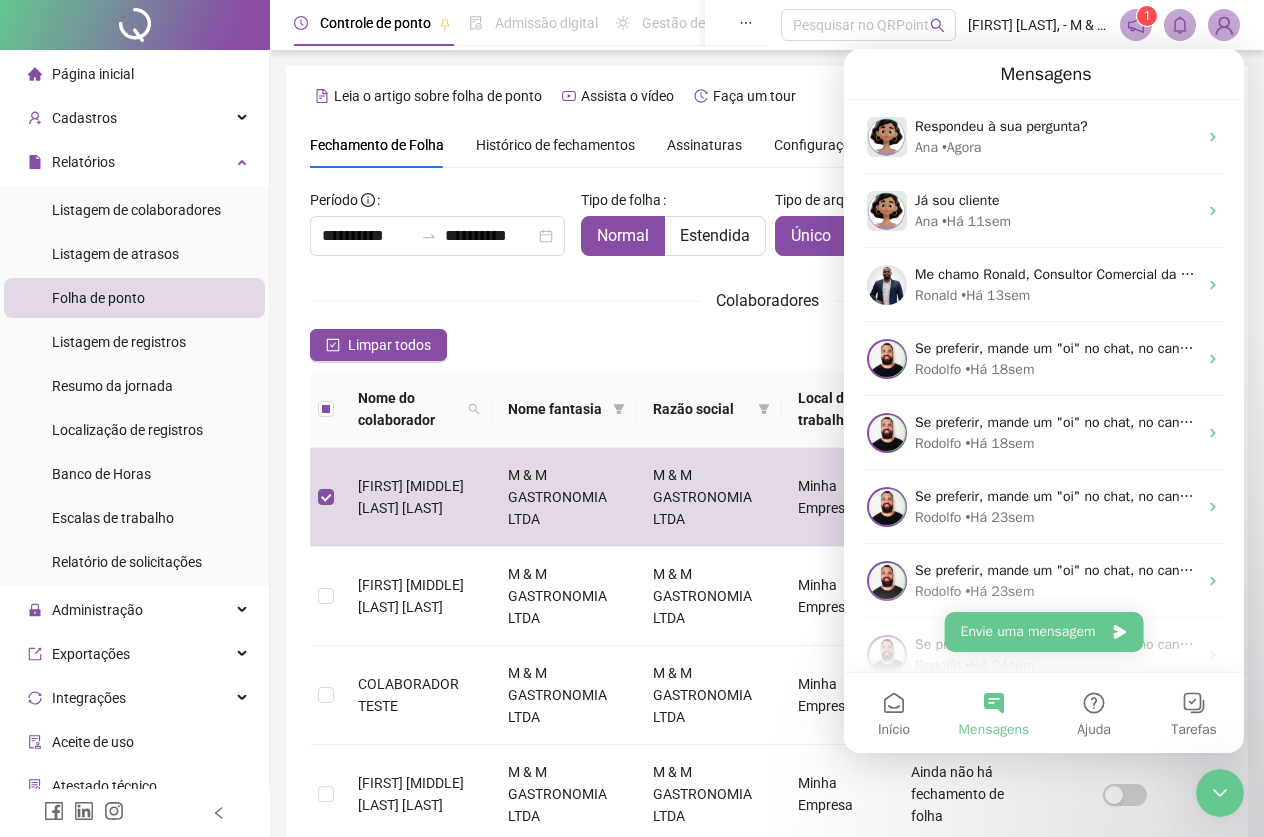 click on "Mensagens" at bounding box center (994, 713) 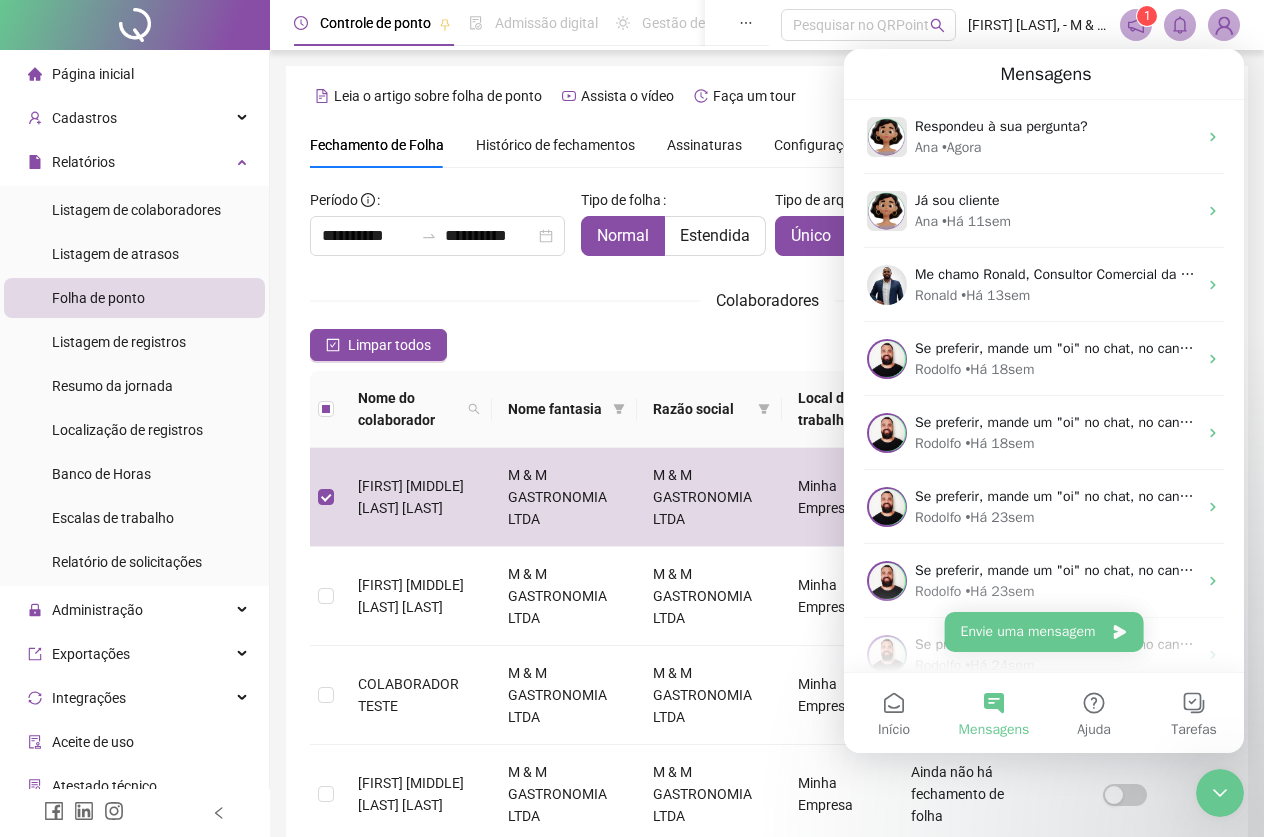 click 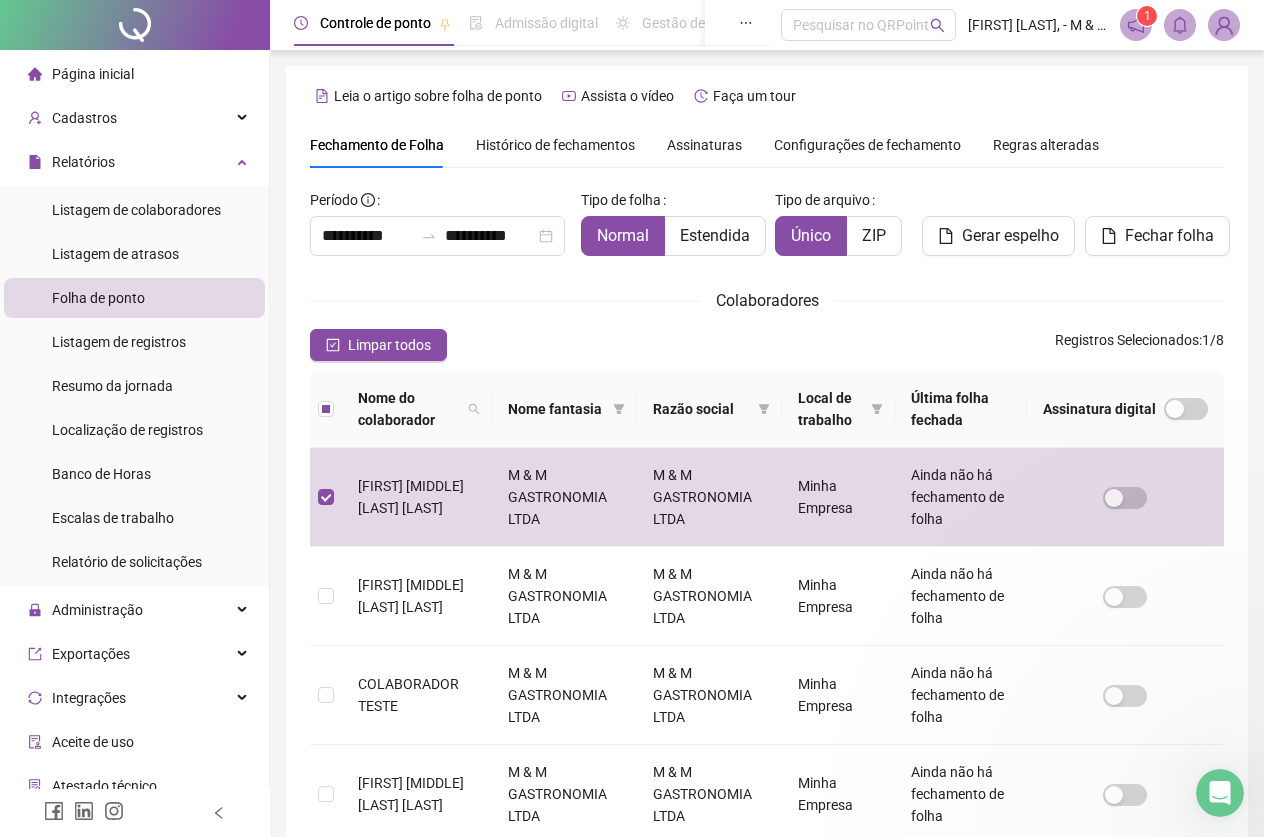 scroll, scrollTop: 0, scrollLeft: 0, axis: both 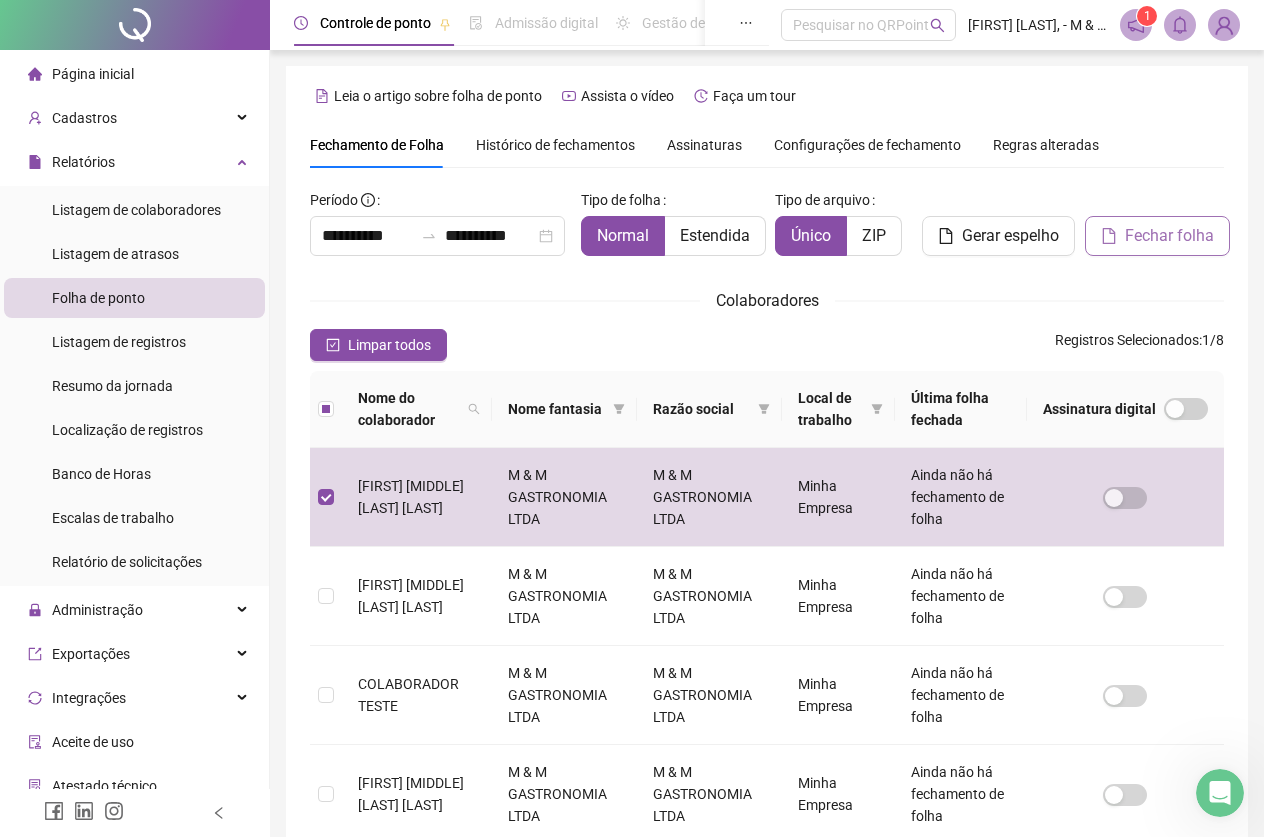click on "Fechar folha" at bounding box center (1169, 236) 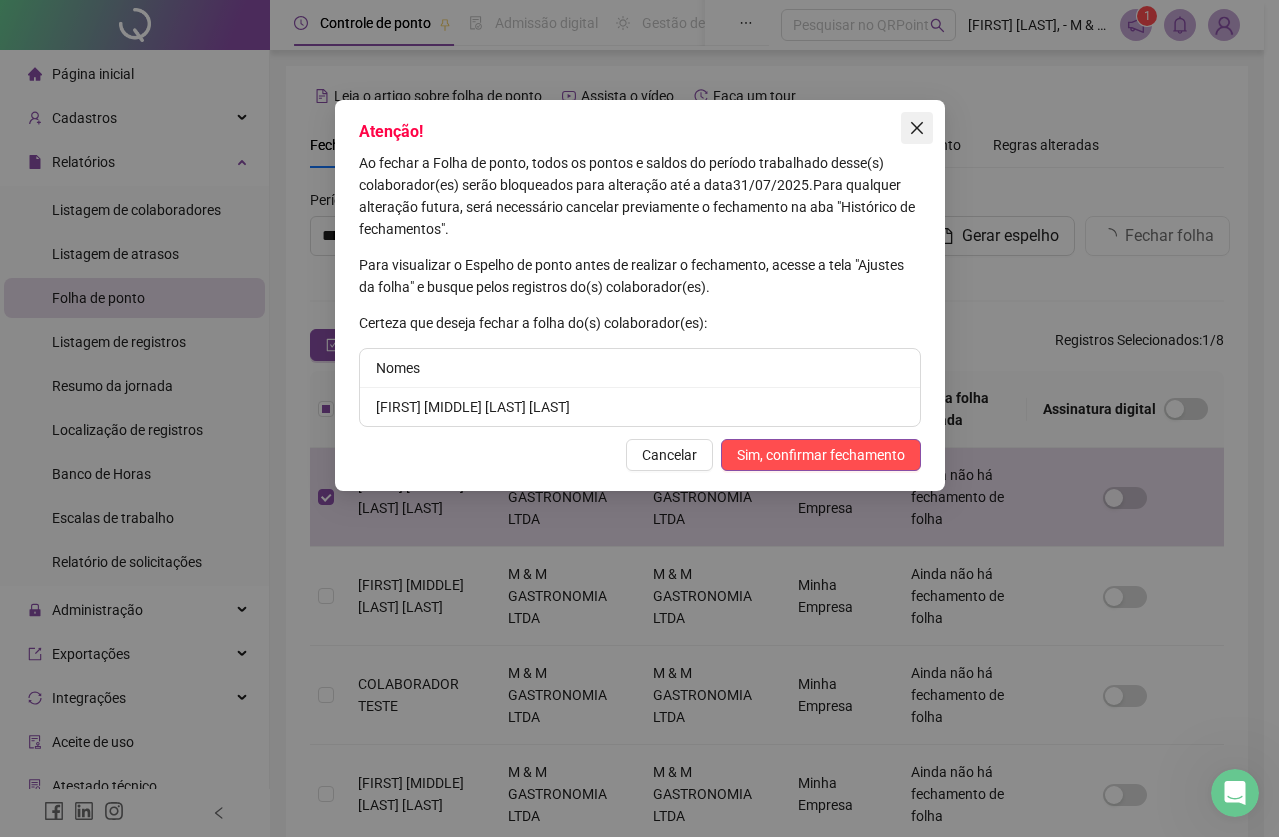 click 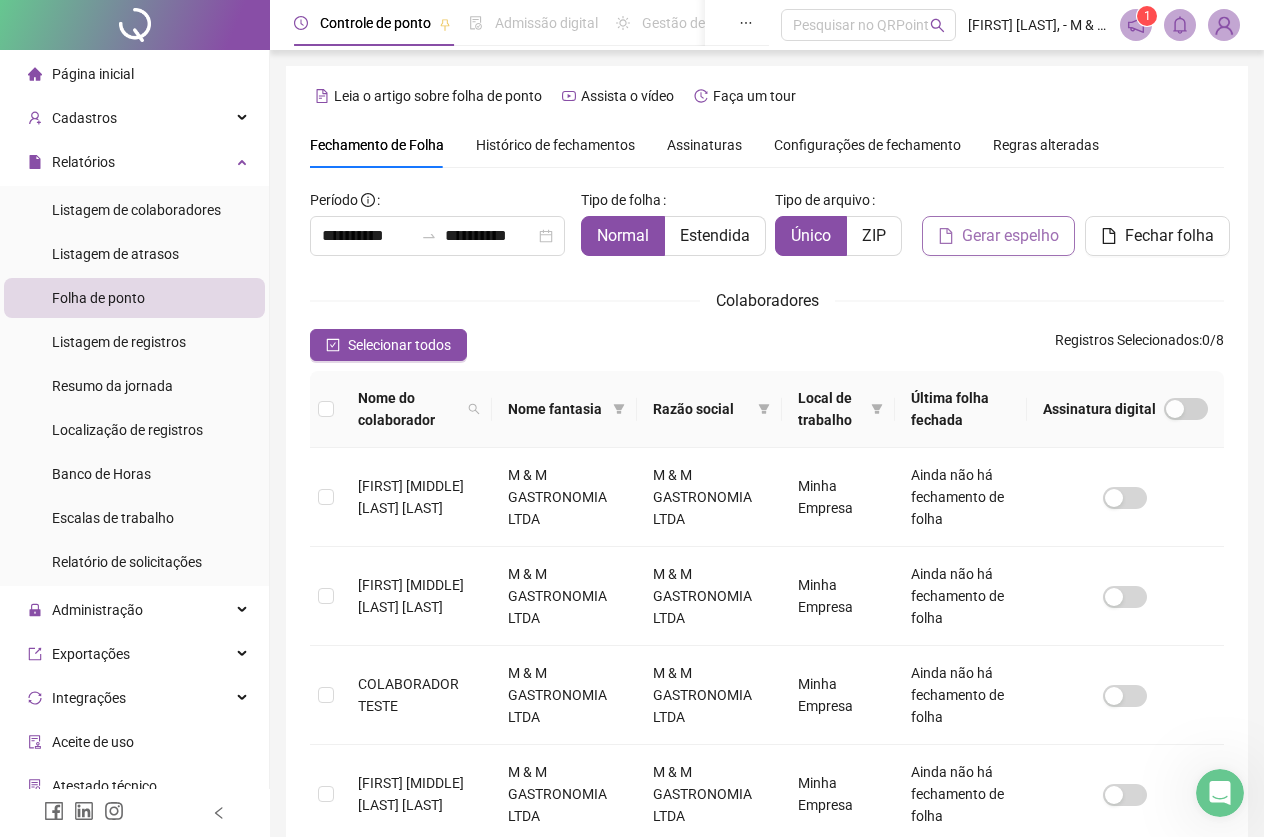 click on "Gerar espelho" at bounding box center (1010, 236) 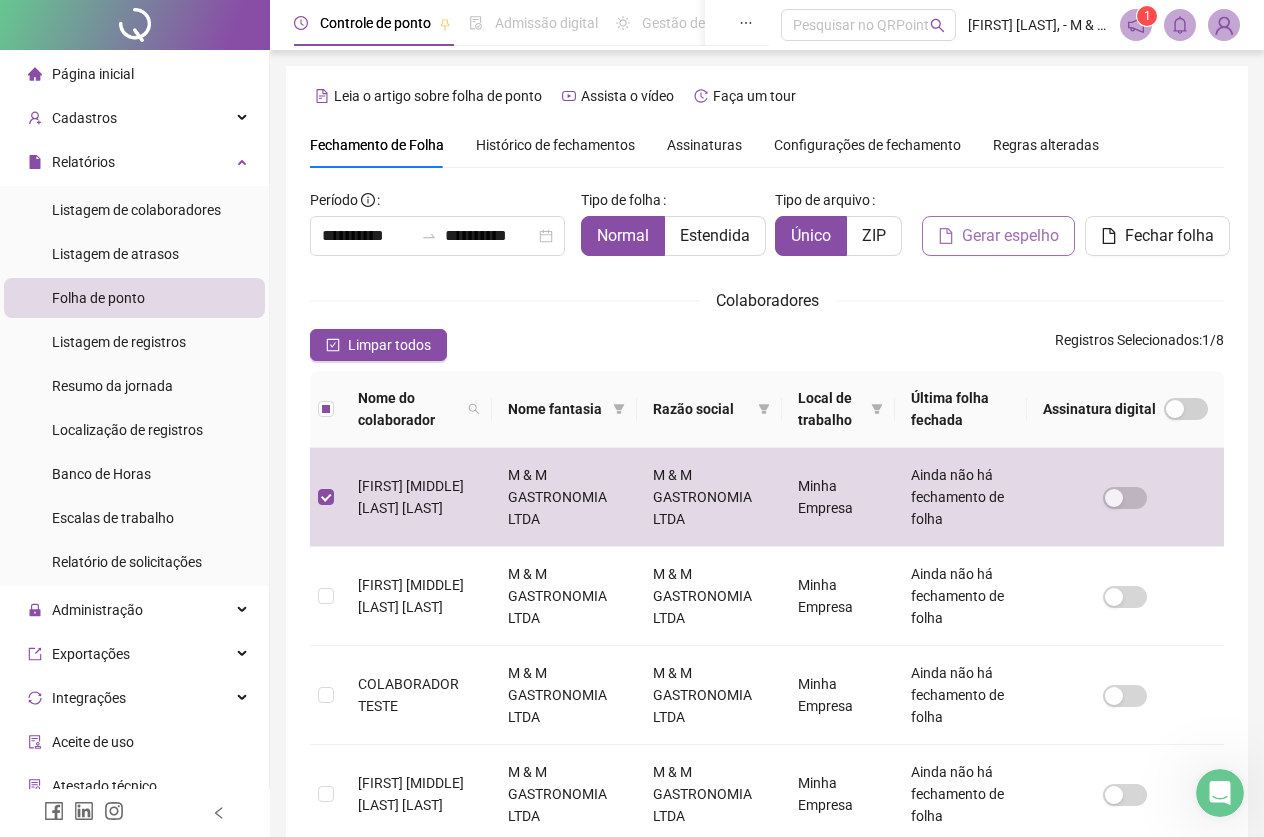 click on "Gerar espelho" at bounding box center (1010, 236) 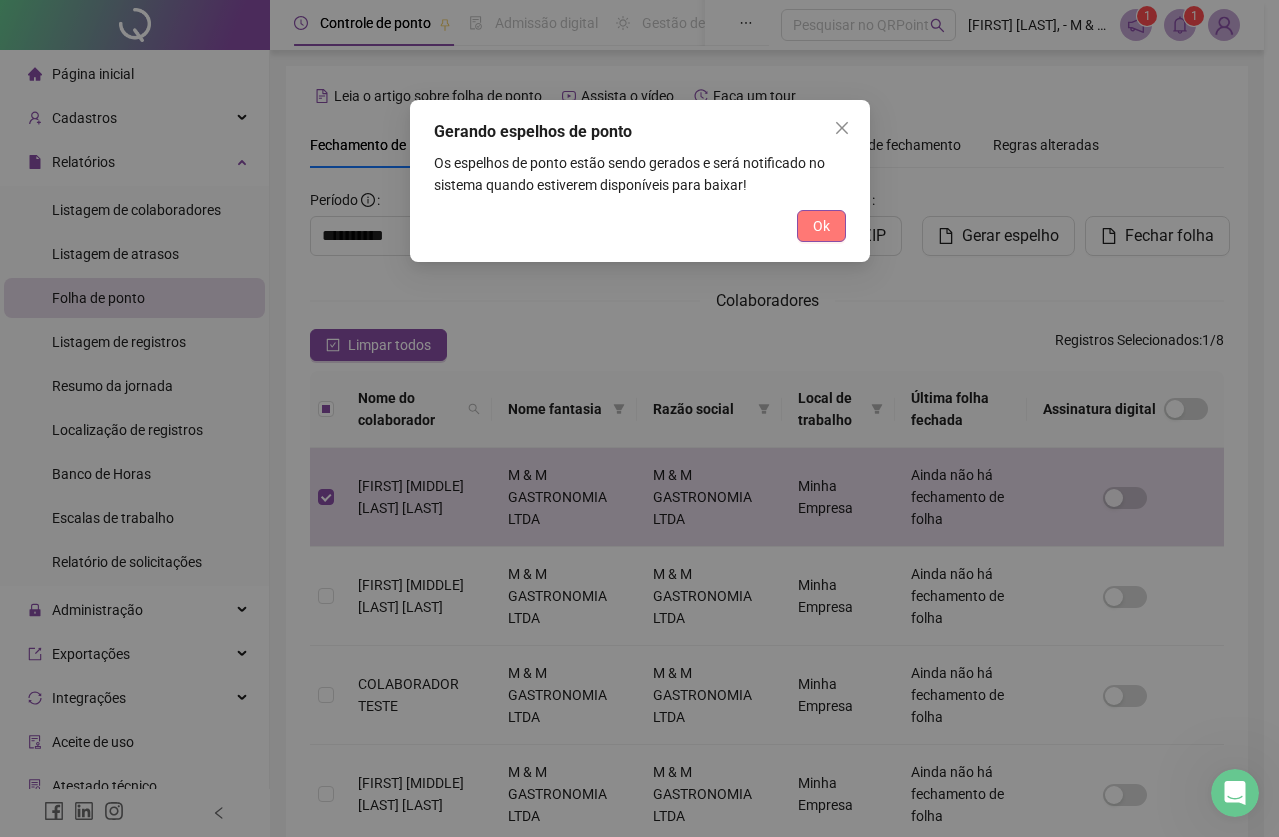 click on "Ok" at bounding box center (821, 226) 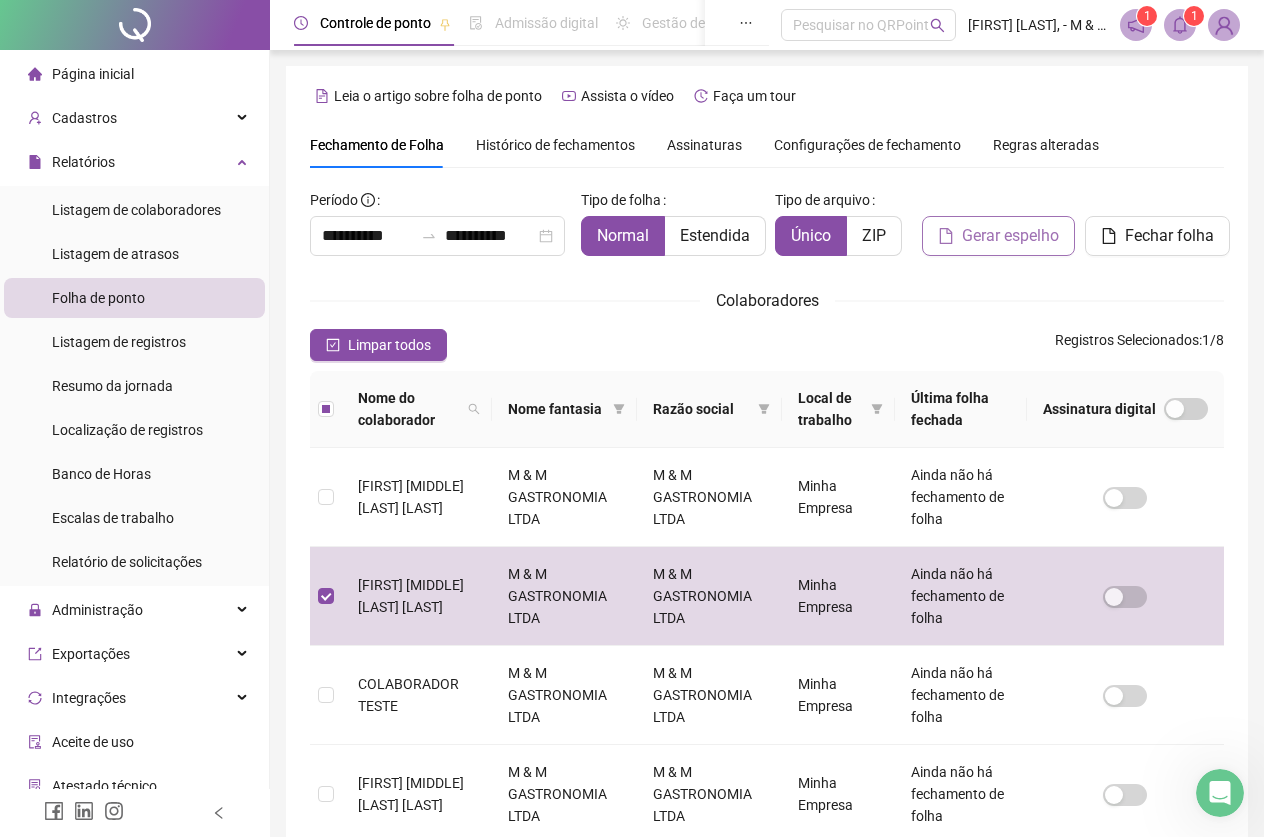 click on "Gerar espelho" at bounding box center [1010, 236] 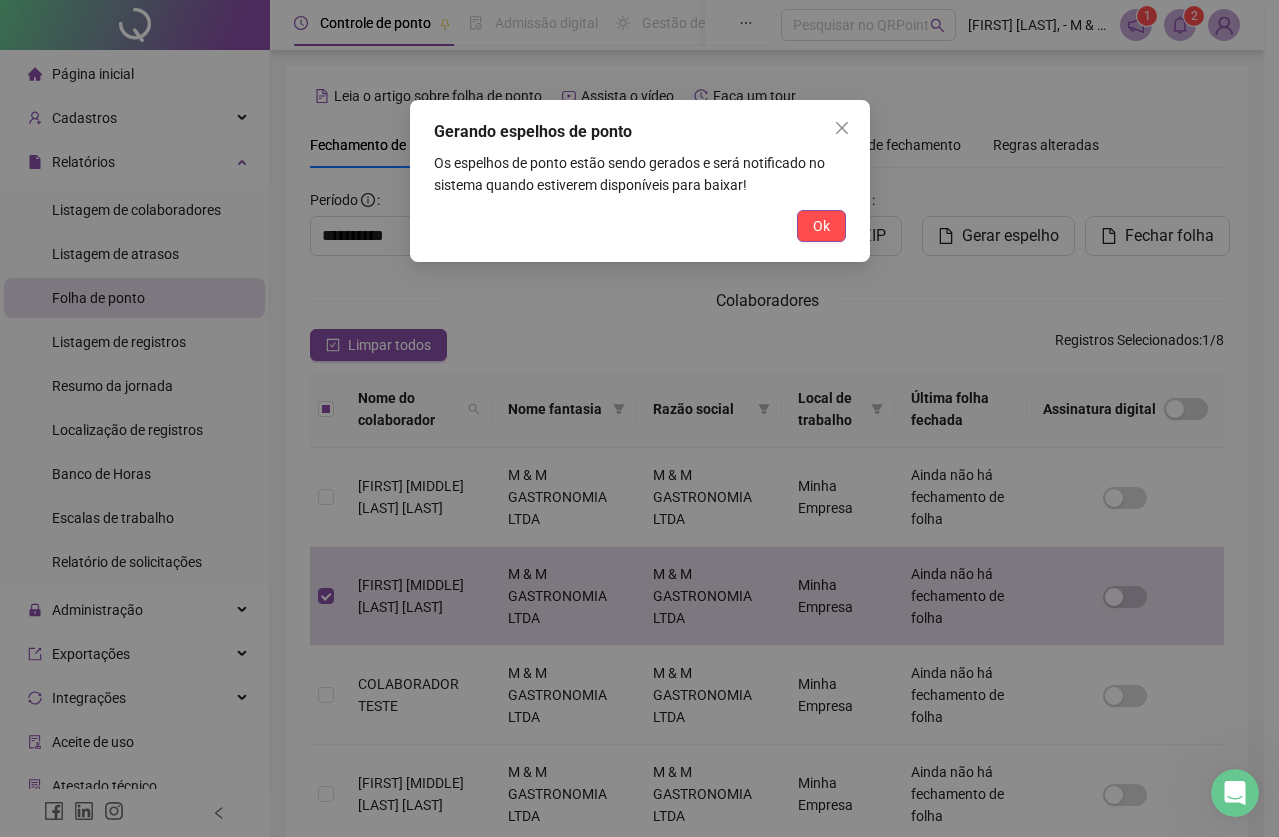 click on "Ok" at bounding box center [821, 226] 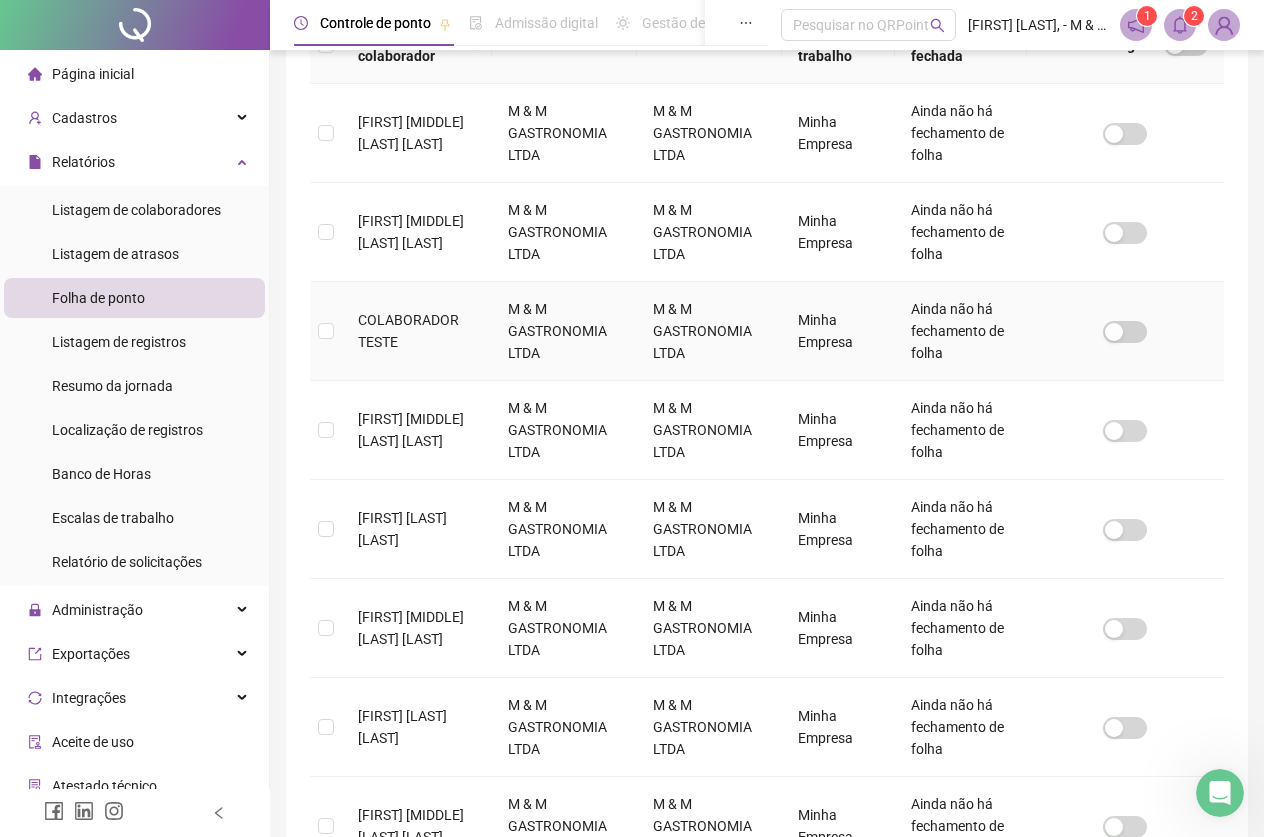scroll, scrollTop: 400, scrollLeft: 0, axis: vertical 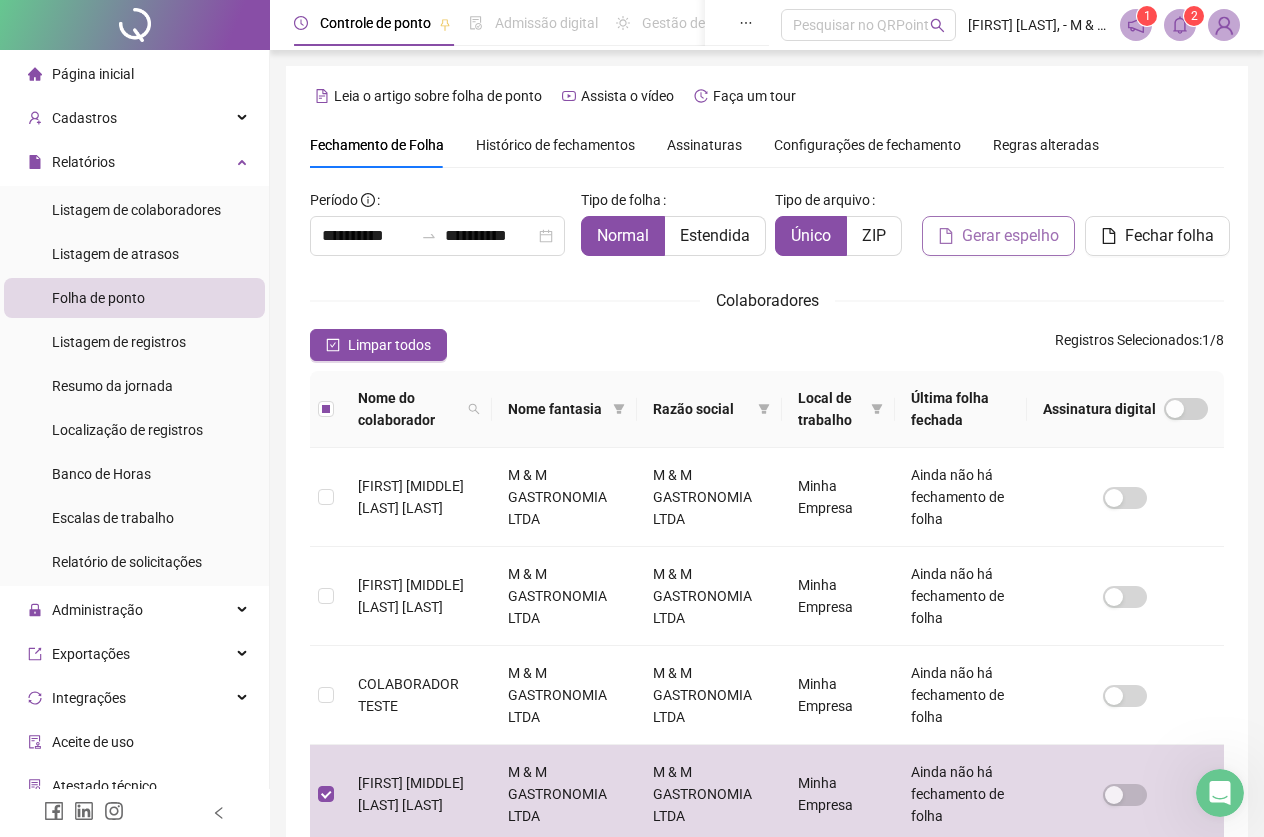 click on "Gerar espelho" at bounding box center (1010, 236) 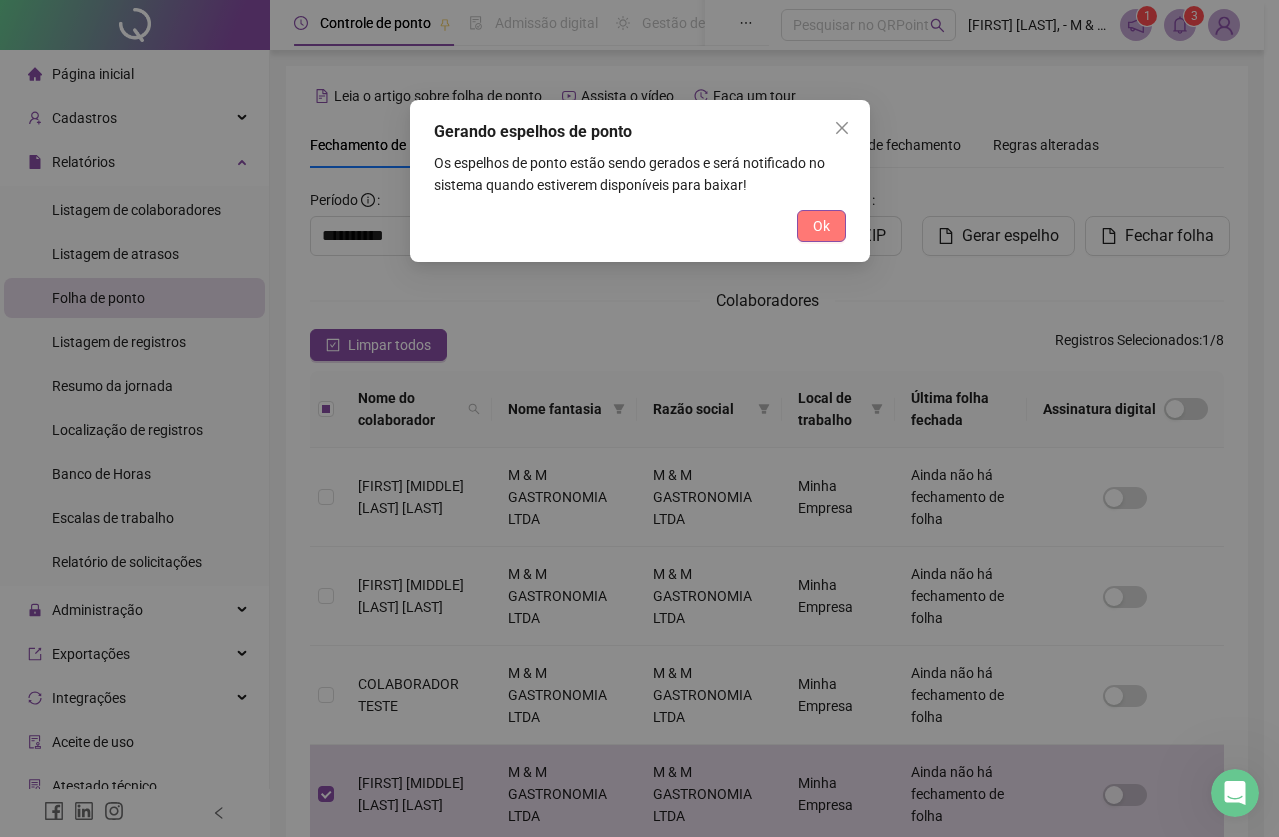 click on "Ok" at bounding box center [821, 226] 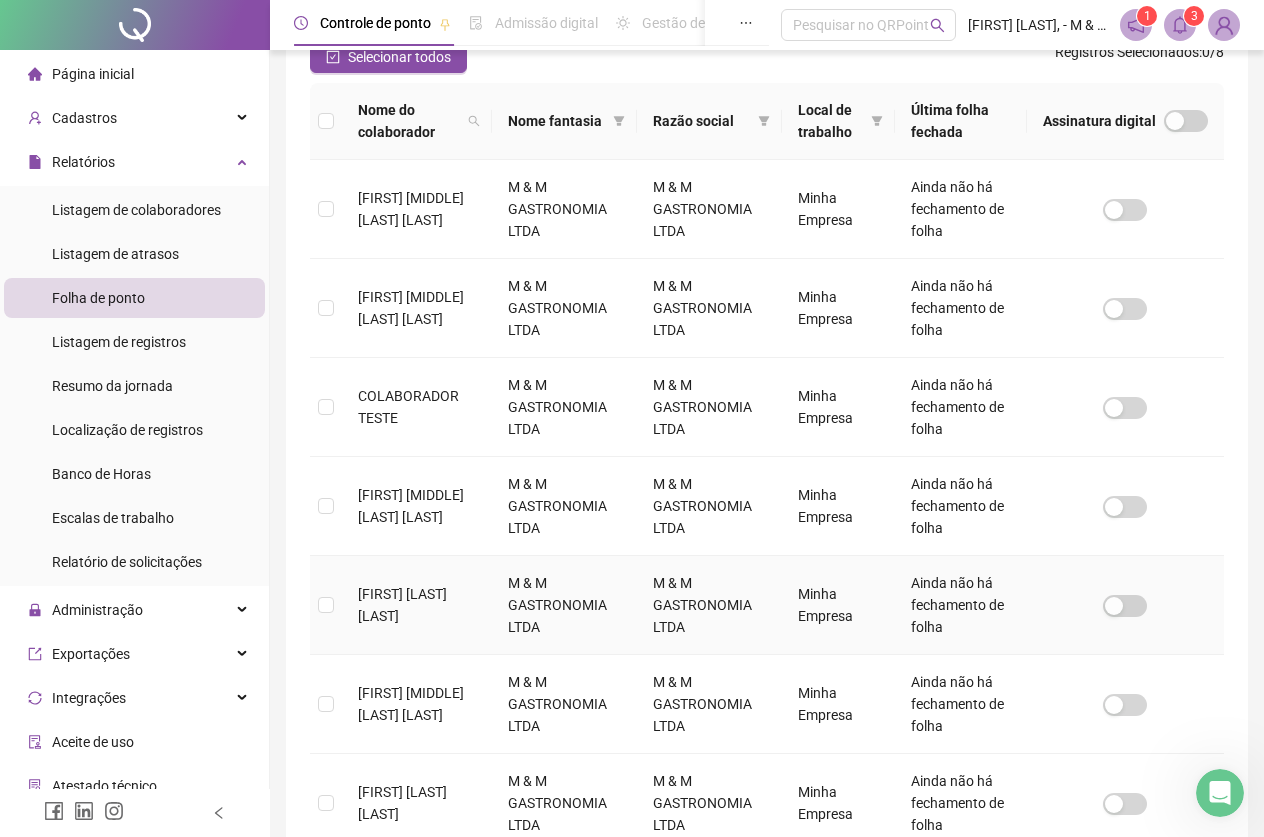 scroll, scrollTop: 300, scrollLeft: 0, axis: vertical 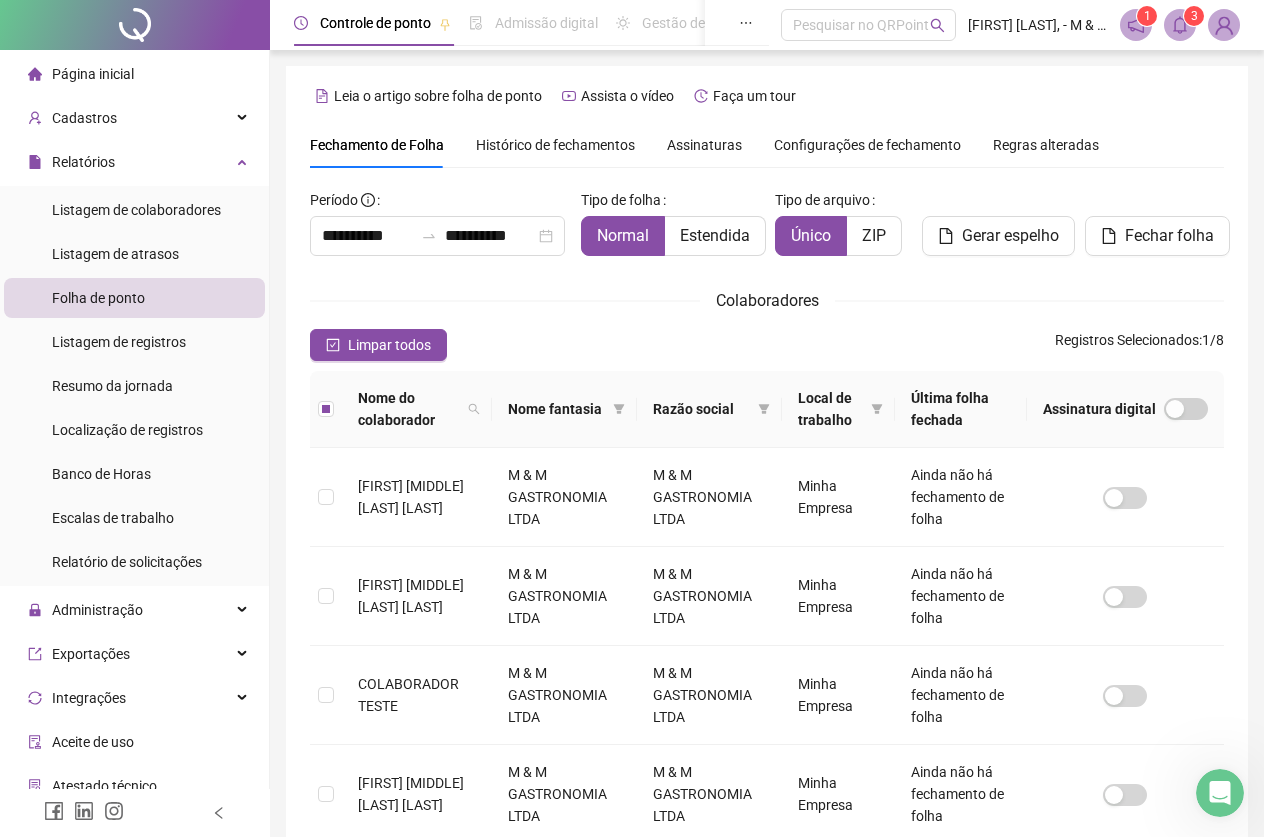 click on "Gerar espelho" at bounding box center (998, 236) 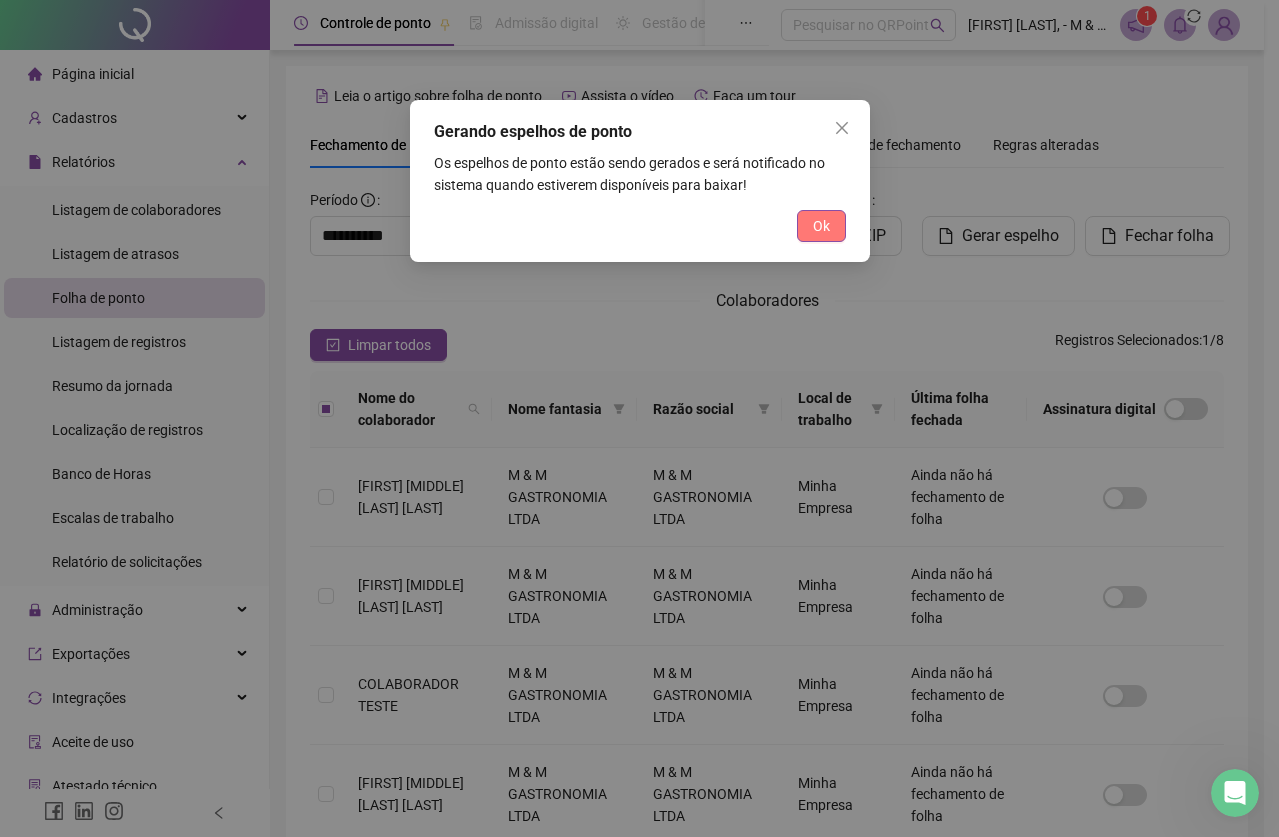 click on "Ok" at bounding box center [821, 226] 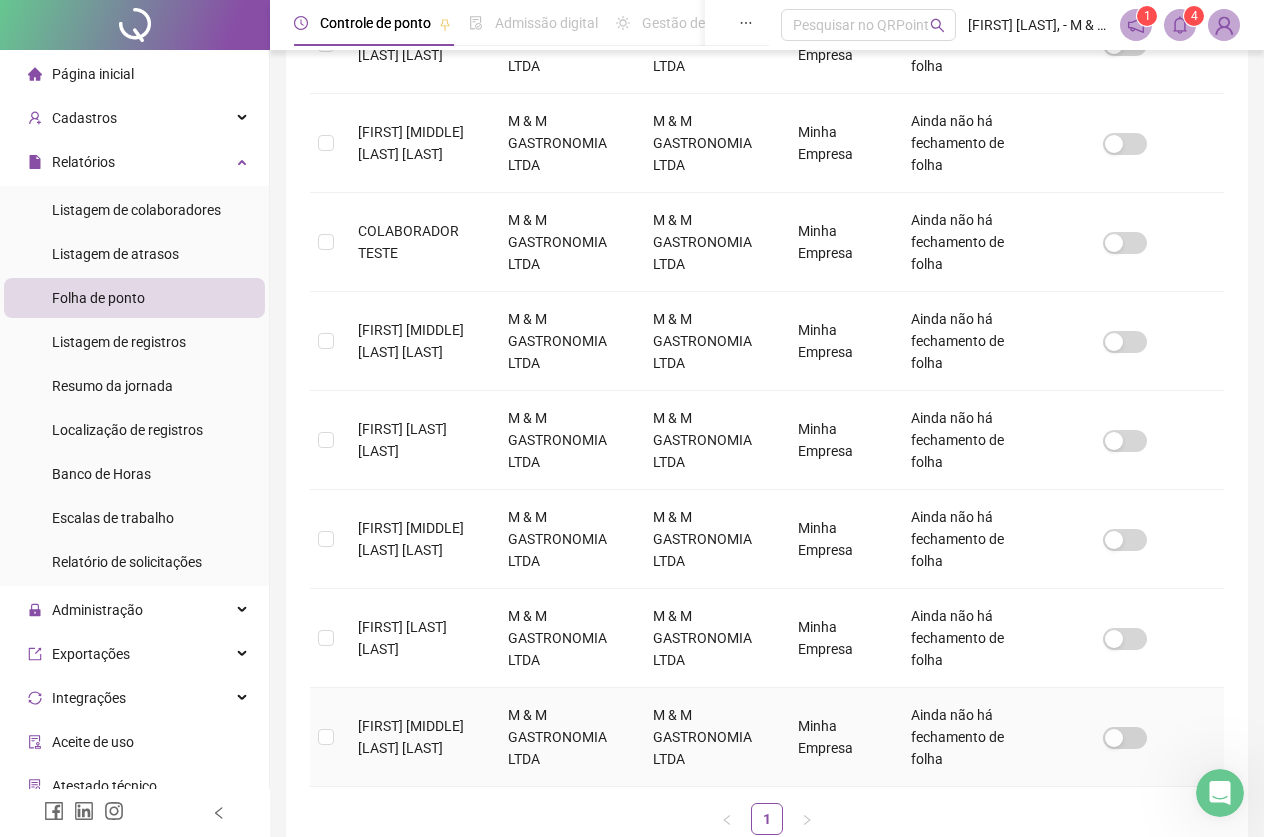 scroll, scrollTop: 577, scrollLeft: 0, axis: vertical 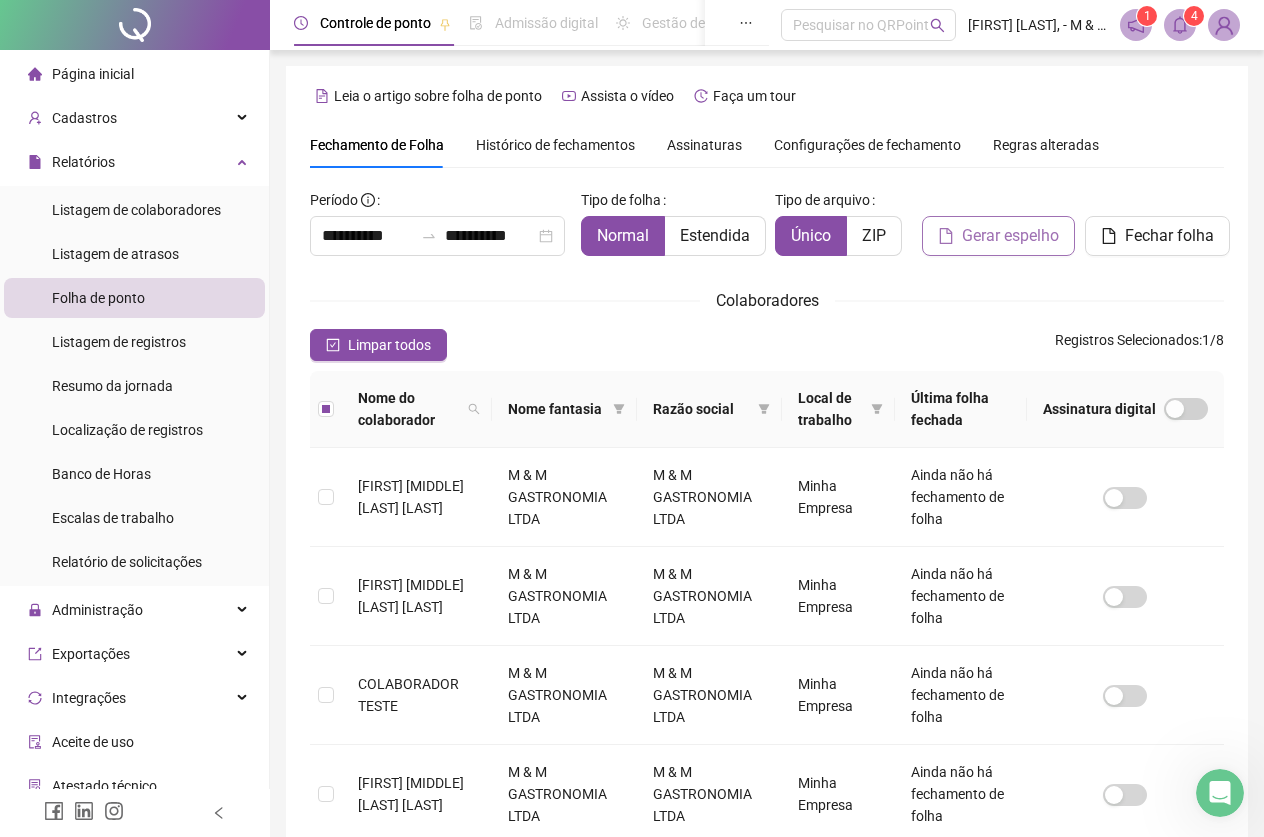 click on "Gerar espelho" at bounding box center (1010, 236) 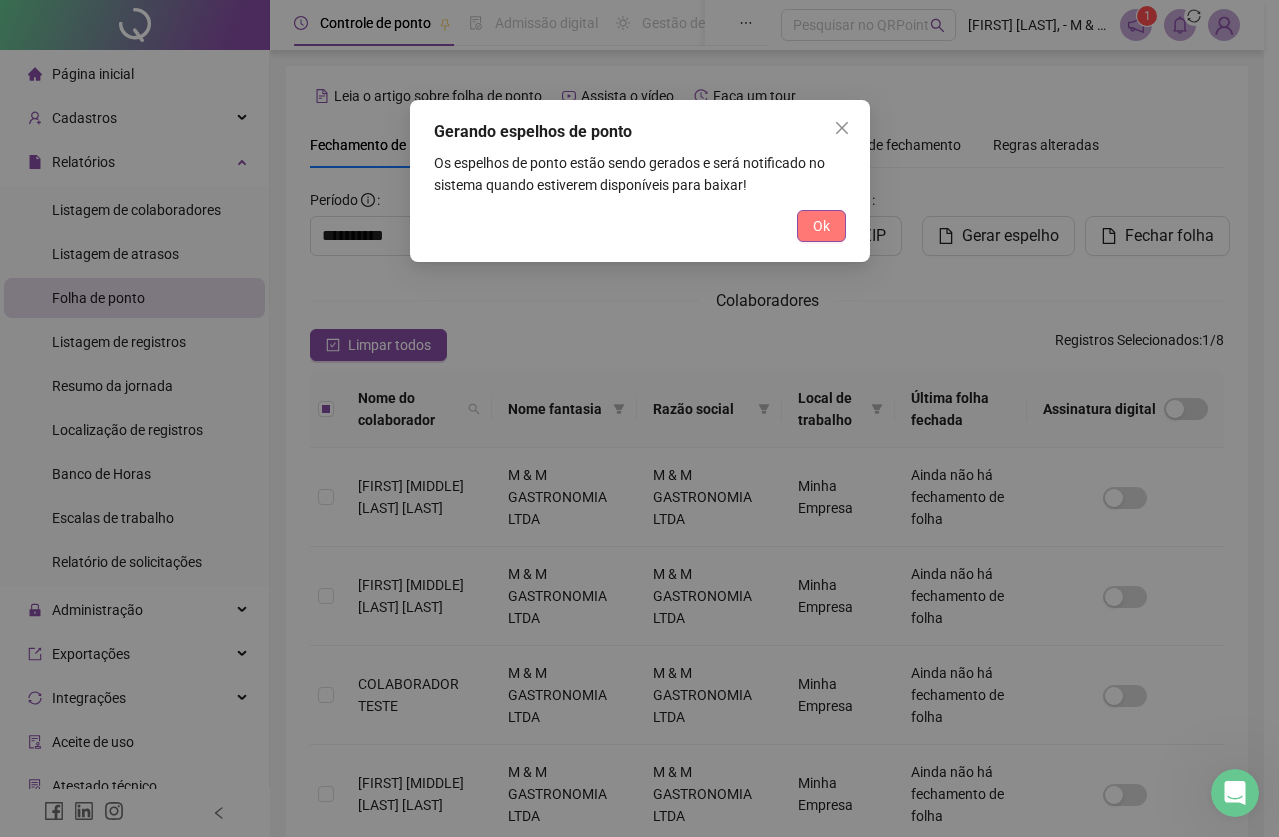 click on "Ok" at bounding box center [821, 226] 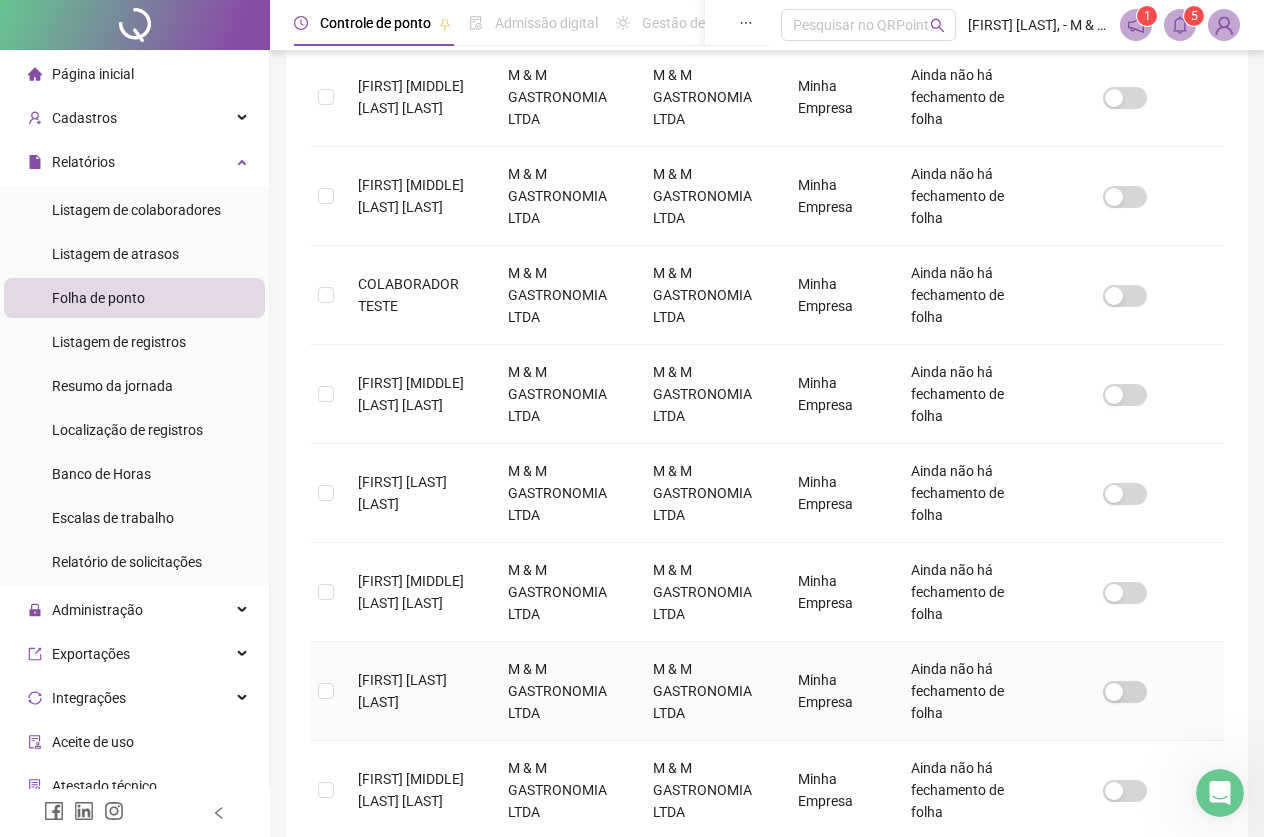 scroll, scrollTop: 577, scrollLeft: 0, axis: vertical 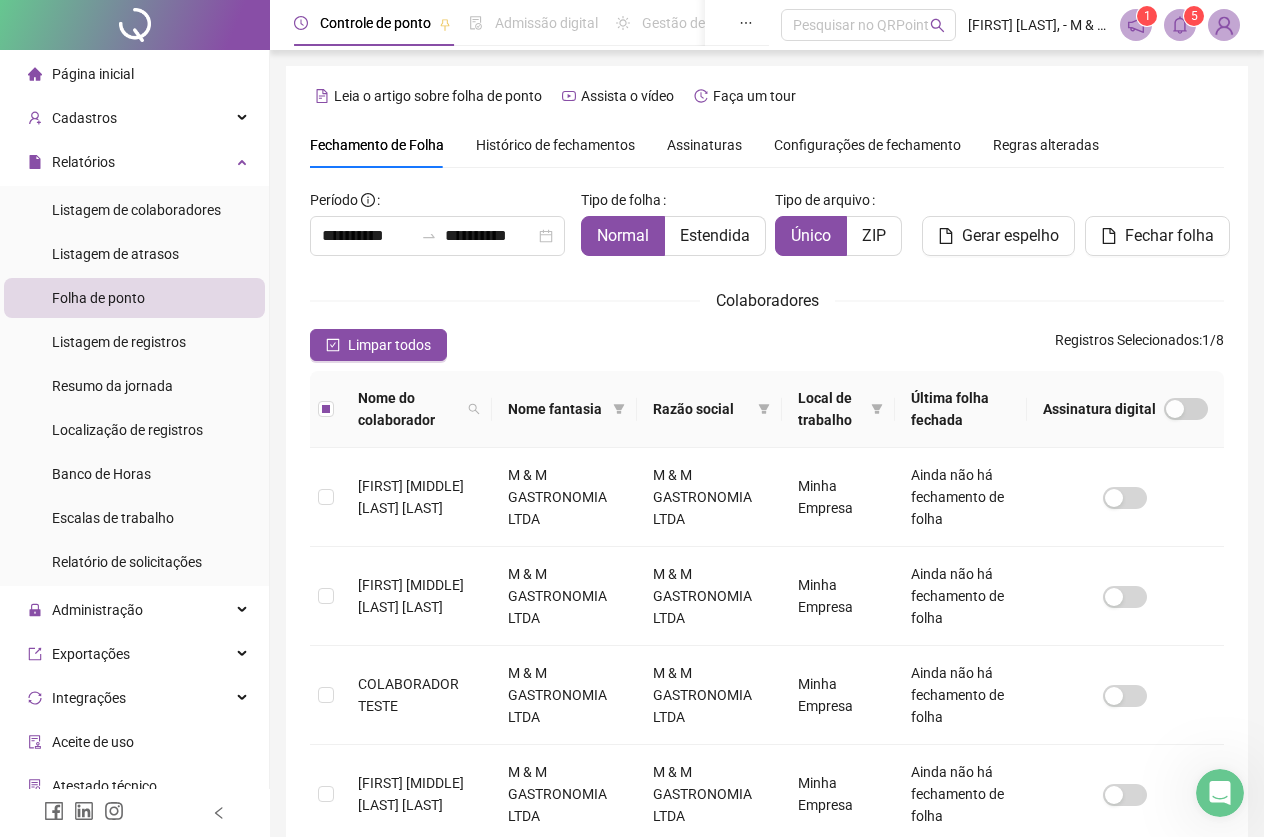 click on "**********" at bounding box center (767, 744) 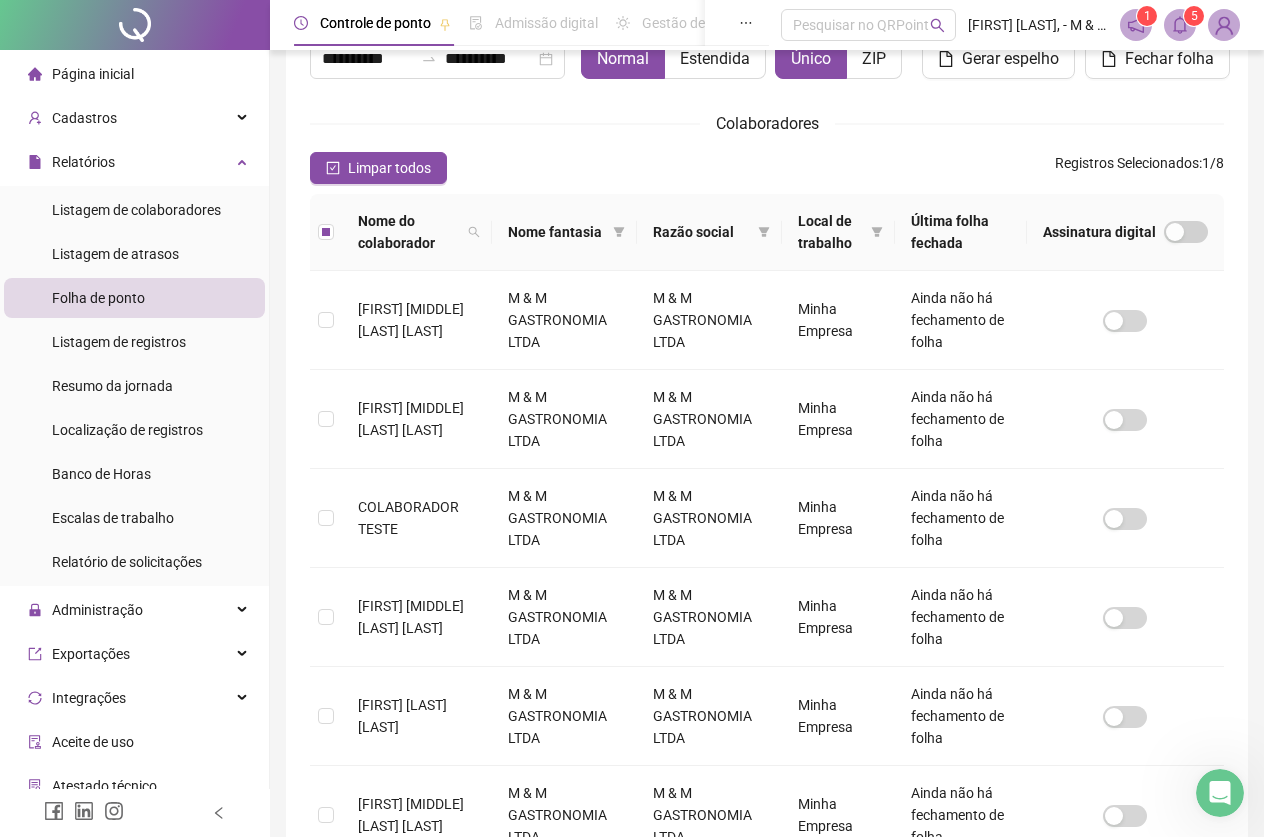 scroll, scrollTop: 0, scrollLeft: 0, axis: both 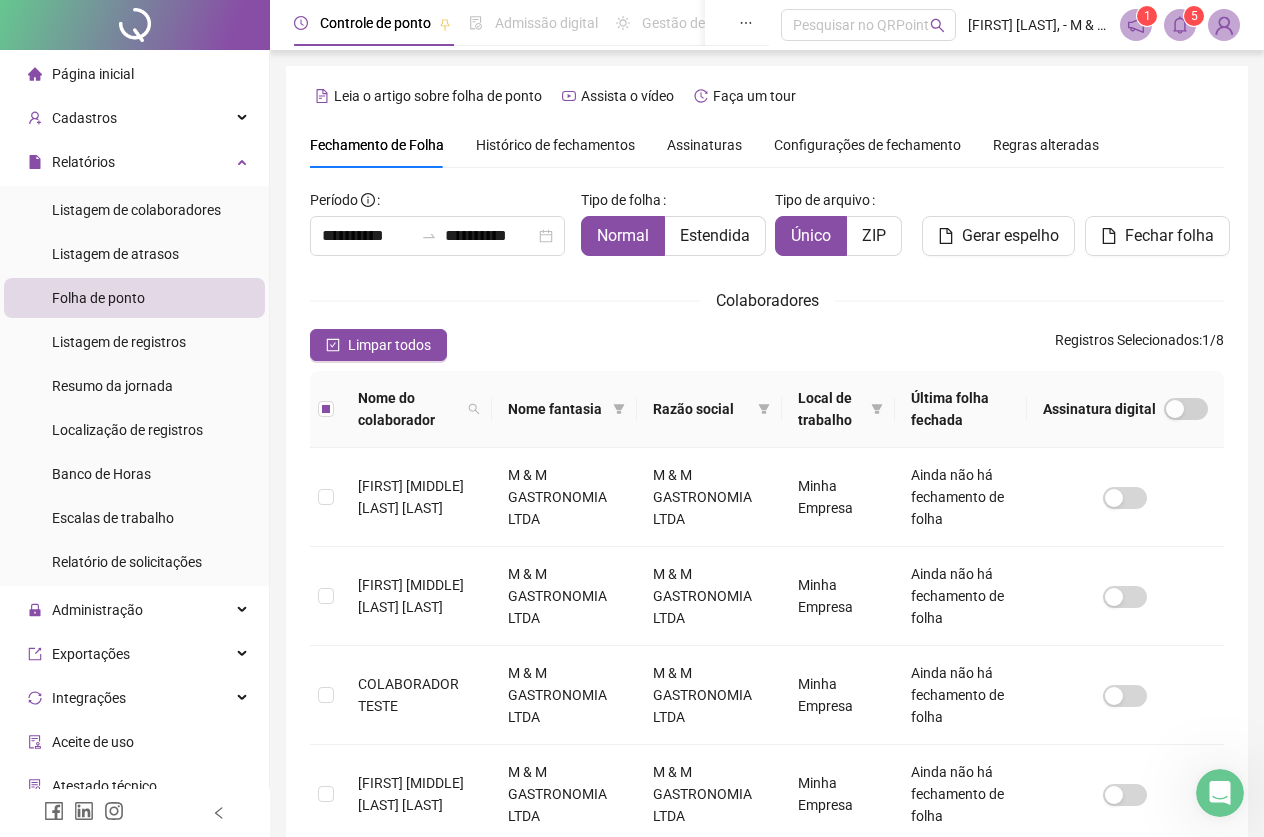 click on "Colaboradores" at bounding box center (767, 300) 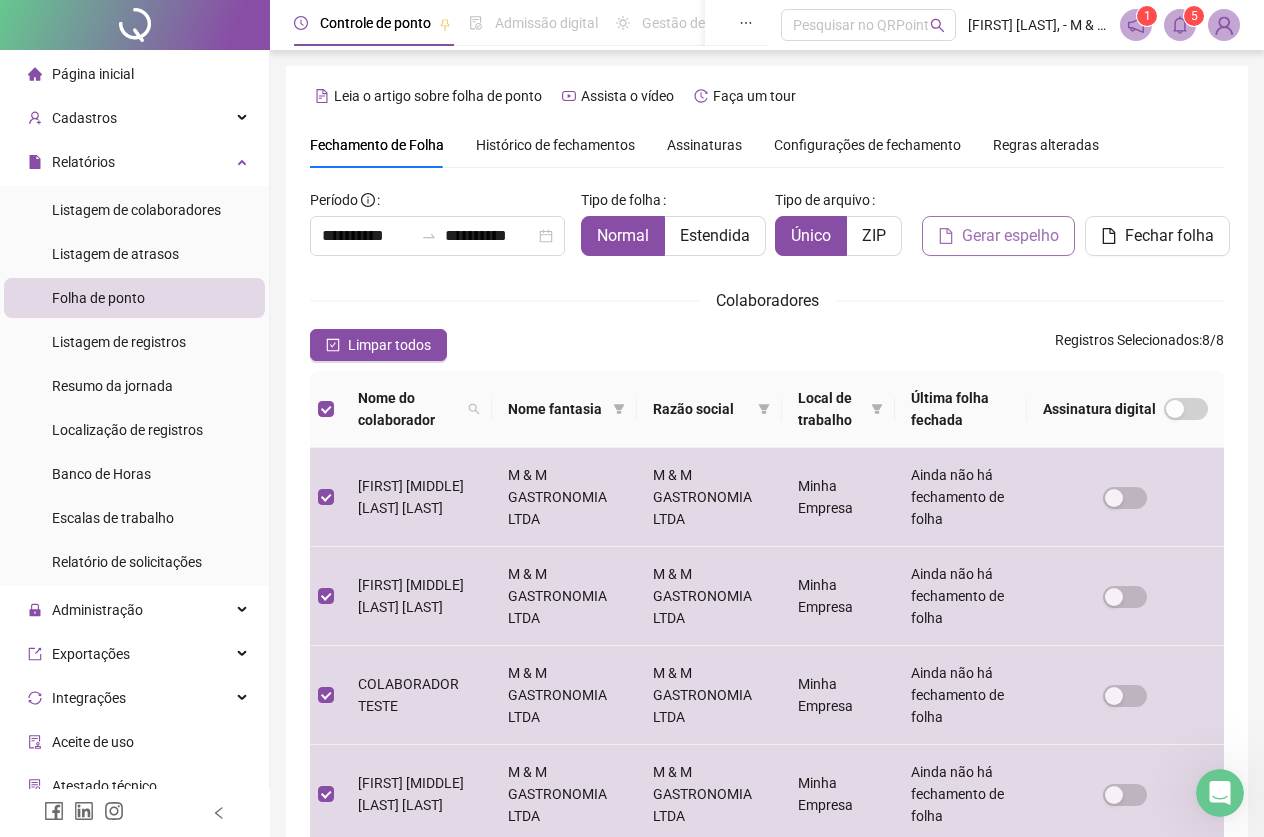 click on "Gerar espelho" at bounding box center (1010, 236) 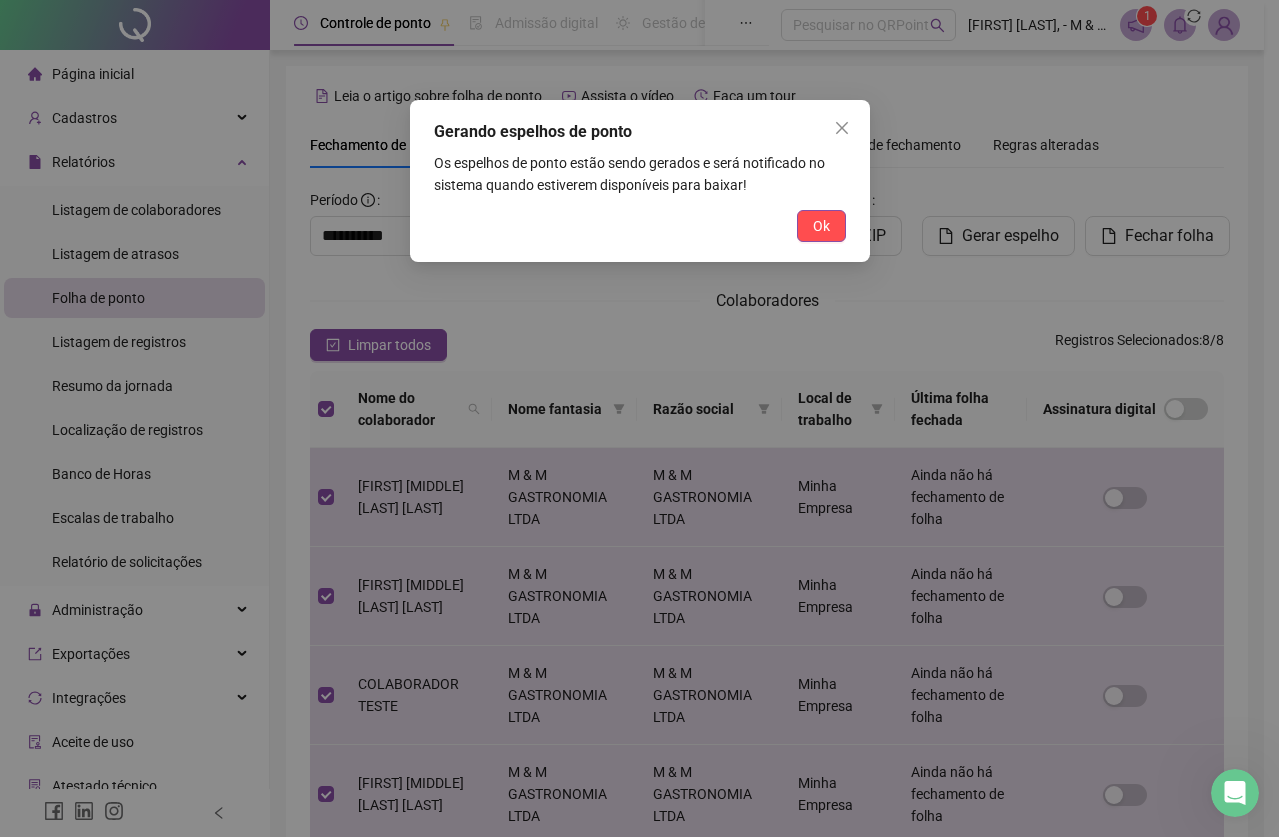 click on "Gerando espelhos de ponto Os espelhos de ponto estão sendo gerados e será notificado no
sistema quando estiverem disponíveis para baixar! Ok" at bounding box center (640, 181) 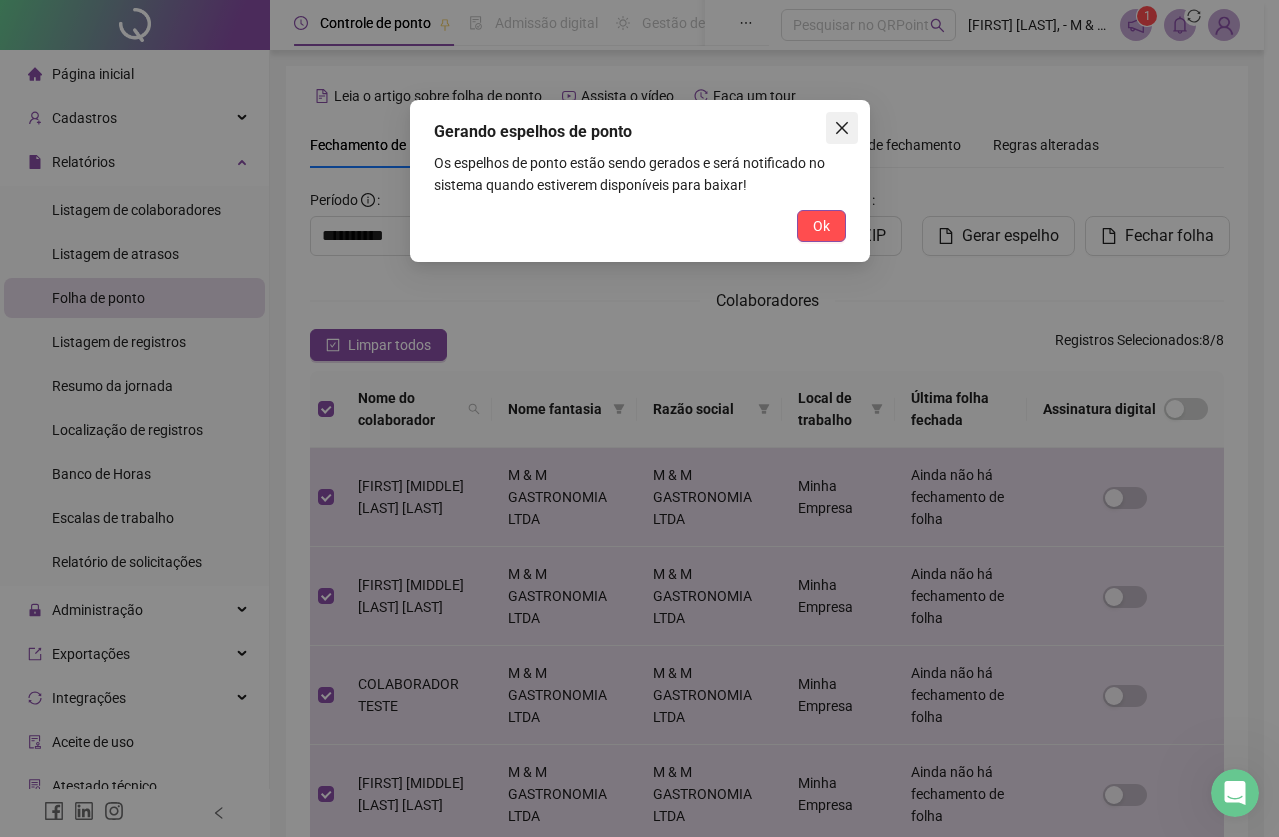 click at bounding box center [842, 128] 